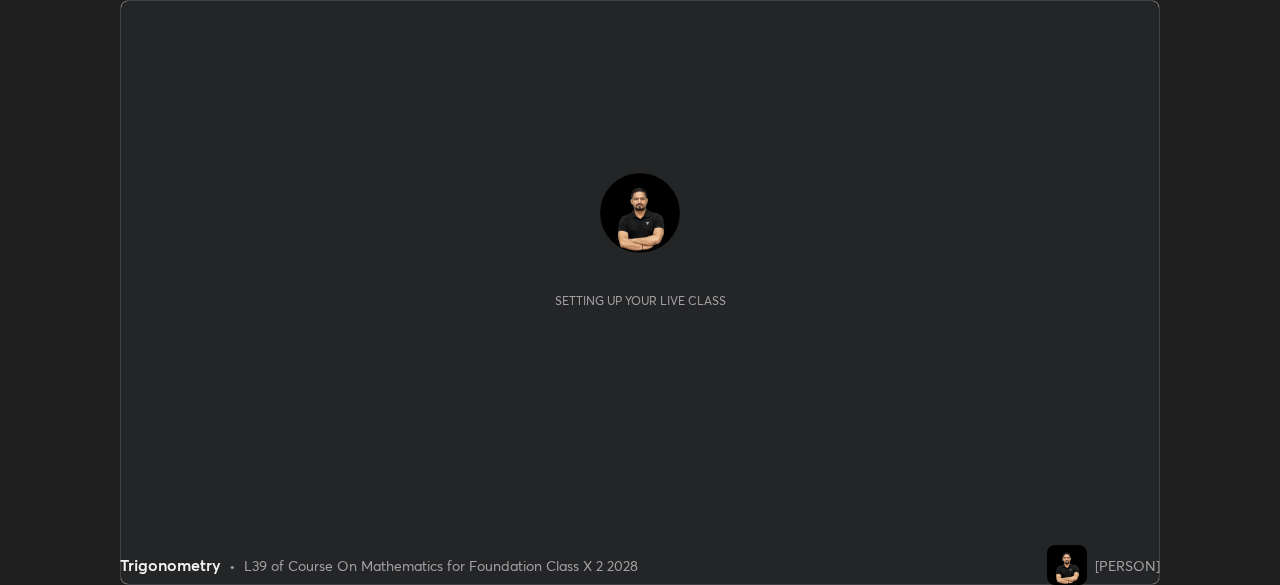 scroll, scrollTop: 0, scrollLeft: 0, axis: both 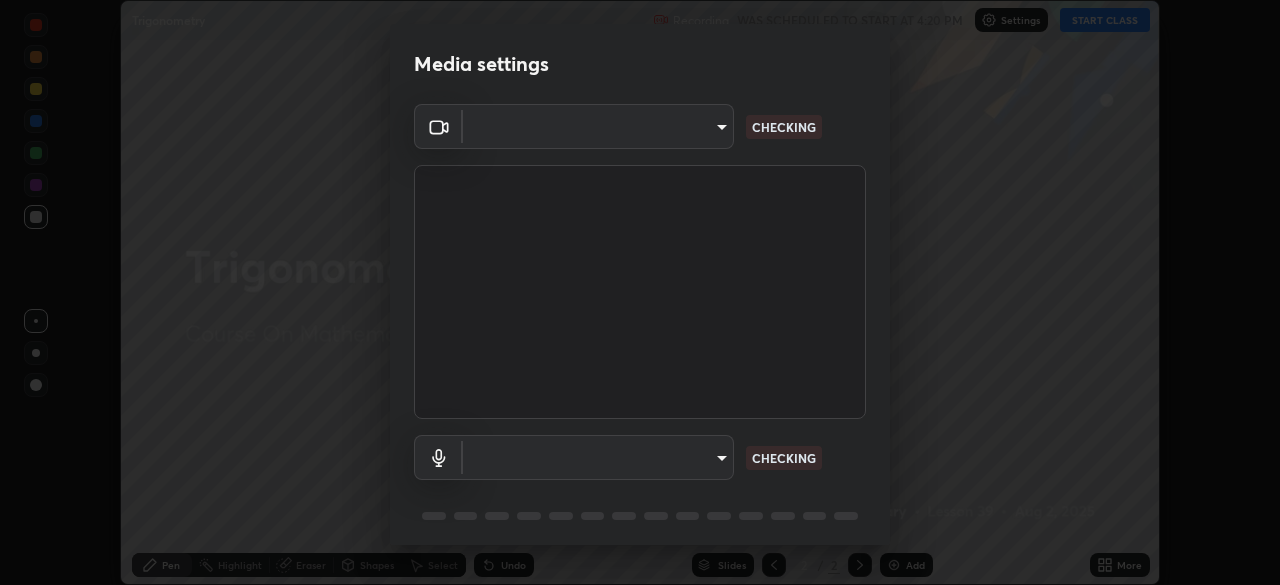 type on "094ffe3f61abc64f3ce73721aab664ef57d10a5fc7d187ad1ef3fa5fd4d2b427" 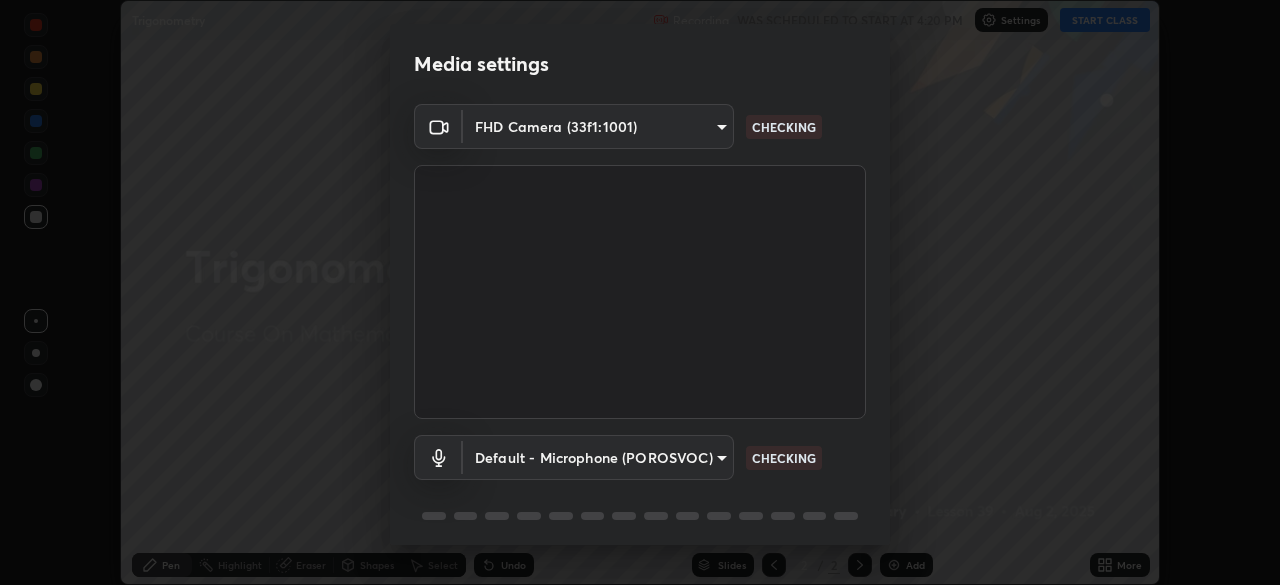 scroll, scrollTop: 71, scrollLeft: 0, axis: vertical 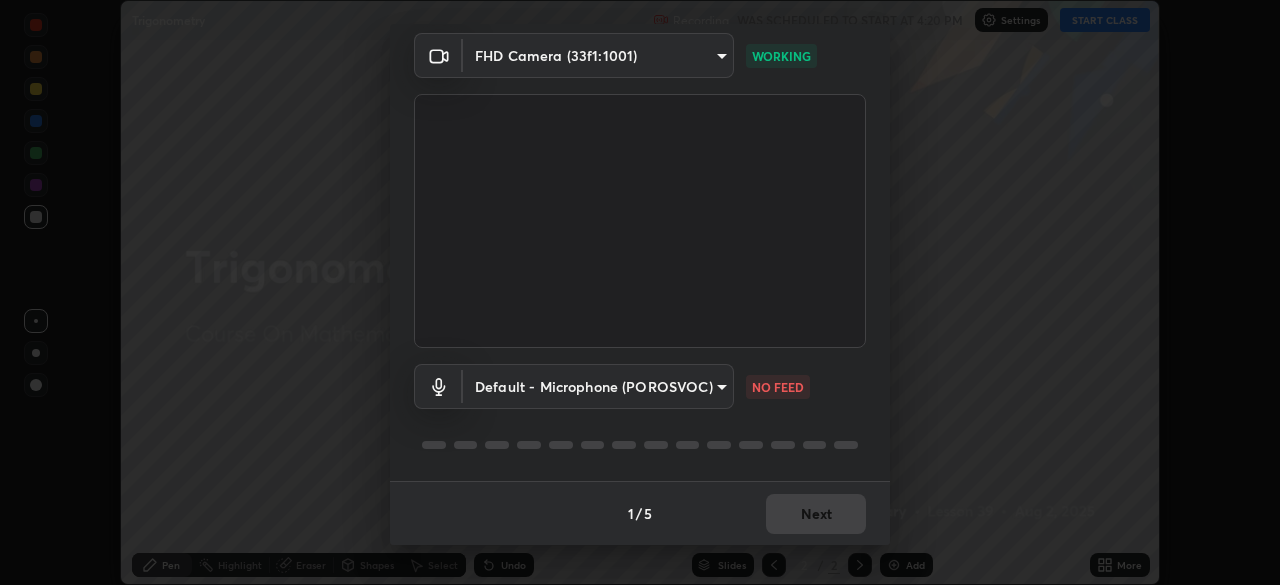 click on "Erase all Trigonometry Recording WAS SCHEDULED TO START AT  4:20 PM Settings START CLASS Setting up your live class Trigonometry • L39 of Course On Mathematics for Foundation Class X 2 2028 [PERSON] Pen Highlight Eraser Shapes Select Undo Slides 2 / 2 Add More No doubts shared Encourage your learners to ask a doubt for better clarity Report an issue Reason for reporting Buffering Chat not working Audio - Video sync issue Educator video quality low ​ Attach an image Report Media settings FHD Camera (33f1:1001) [FILENAME] WORKING Default - Microphone (POROSVOC) default NO FEED 1 / 5 Next" at bounding box center [640, 292] 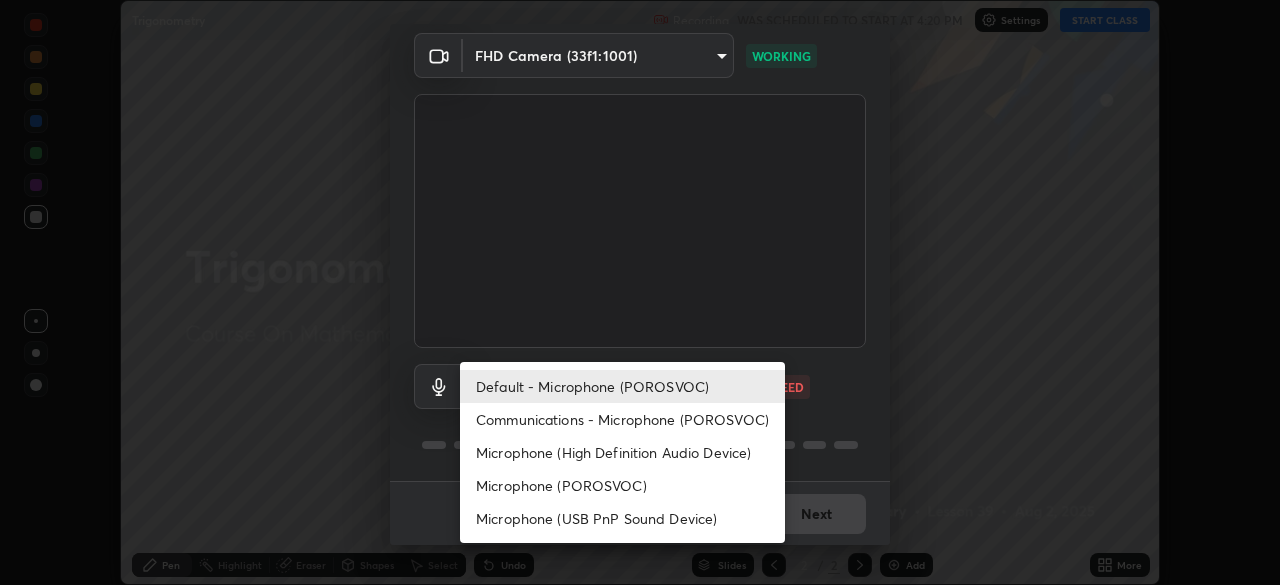 click on "Communications - Microphone (POROSVOC)" at bounding box center [622, 419] 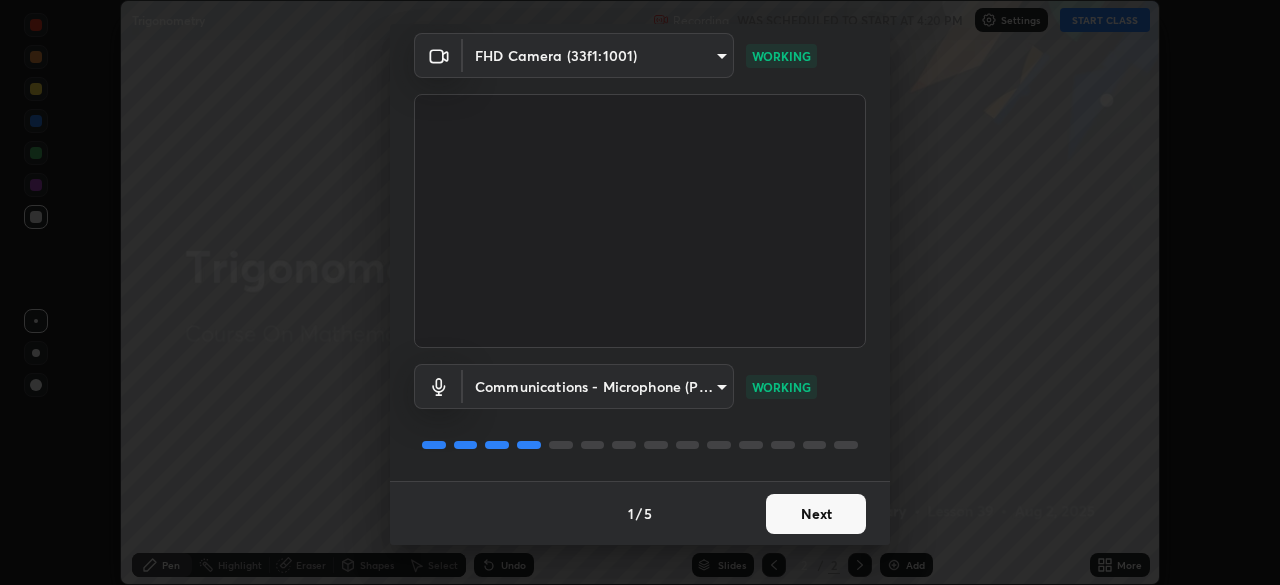 click on "Next" at bounding box center [816, 514] 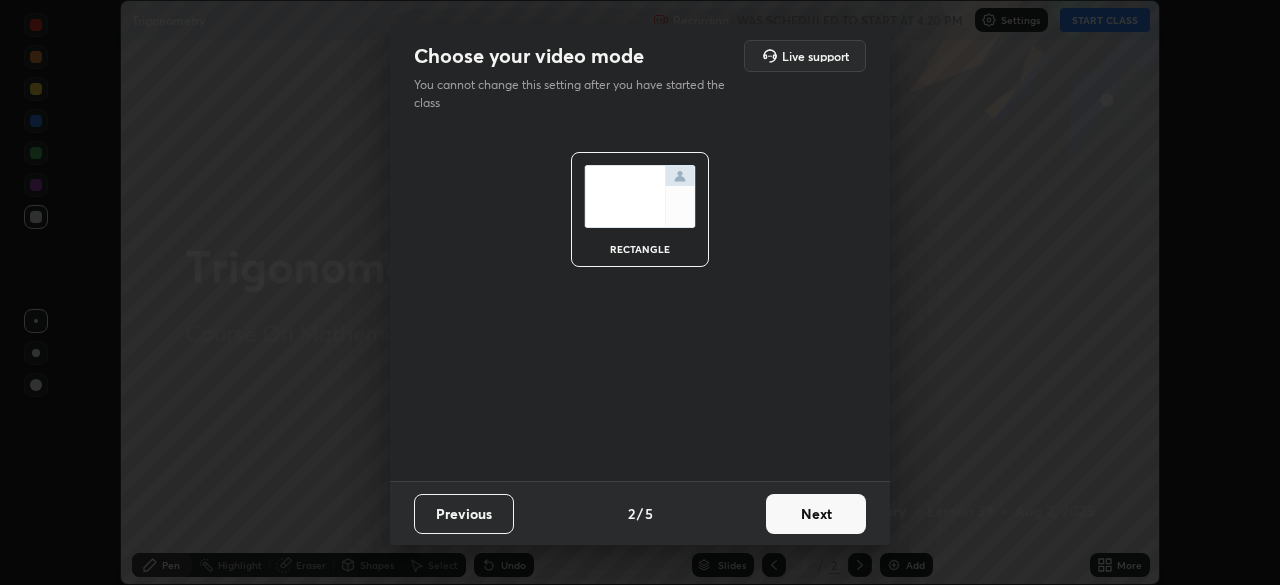 scroll, scrollTop: 0, scrollLeft: 0, axis: both 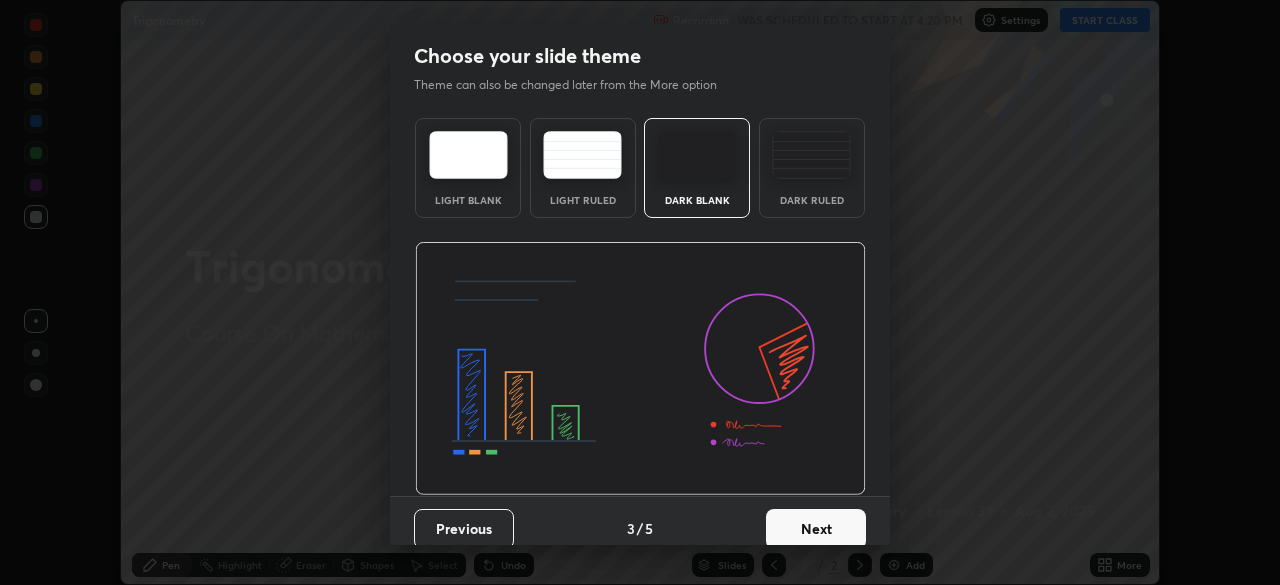 click on "Next" at bounding box center (816, 529) 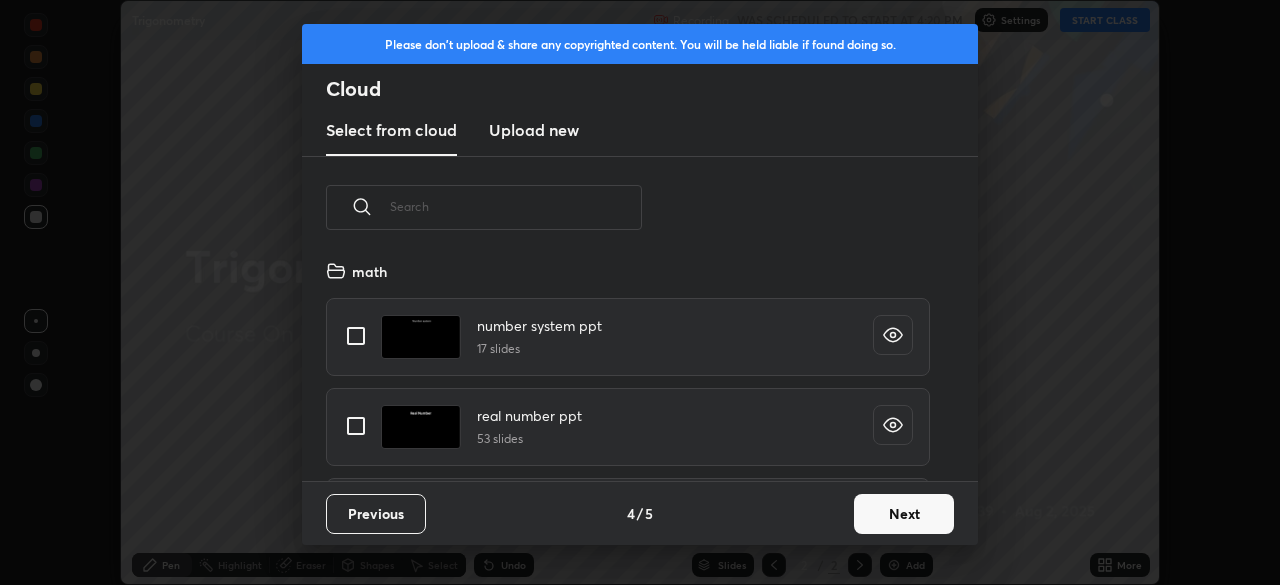 scroll, scrollTop: 7, scrollLeft: 11, axis: both 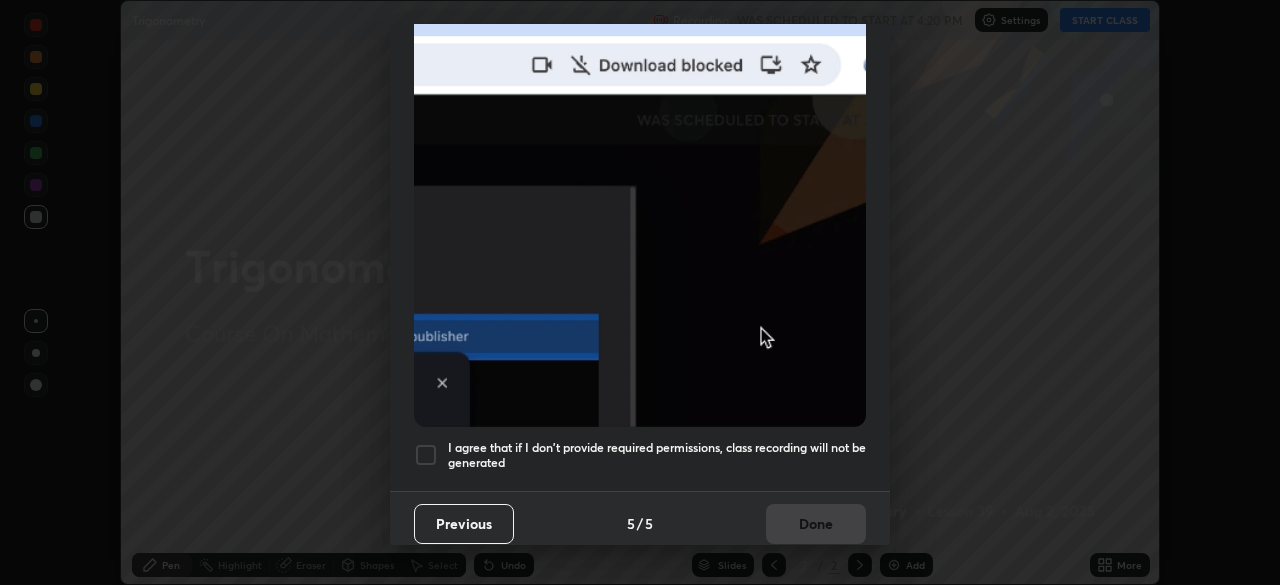 click at bounding box center (426, 455) 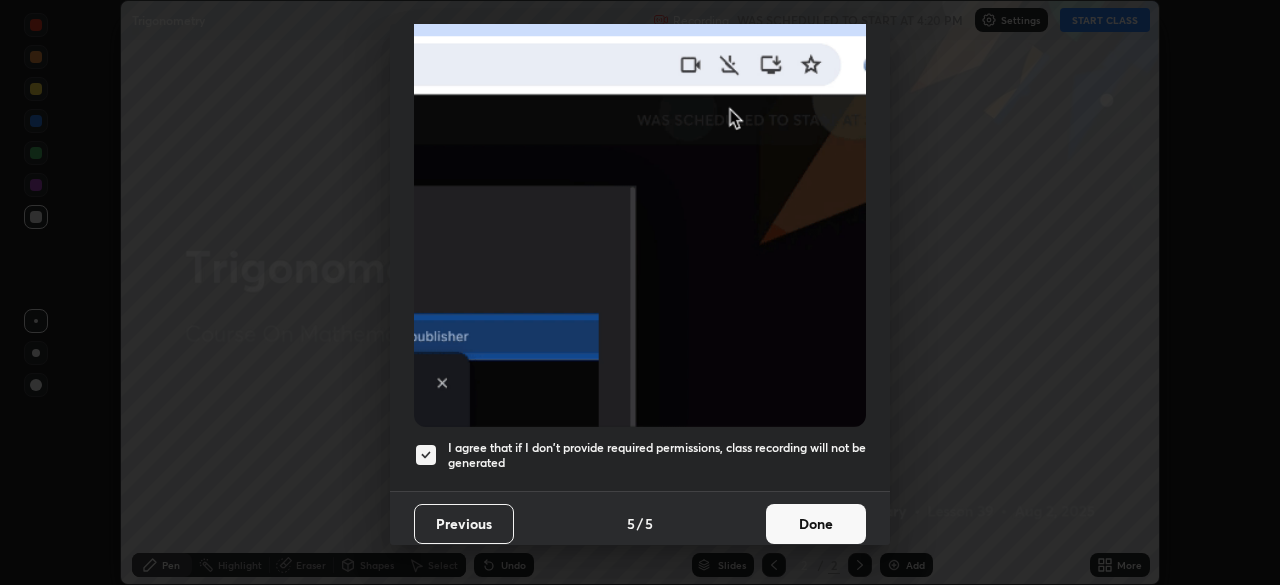 click on "Done" at bounding box center (816, 524) 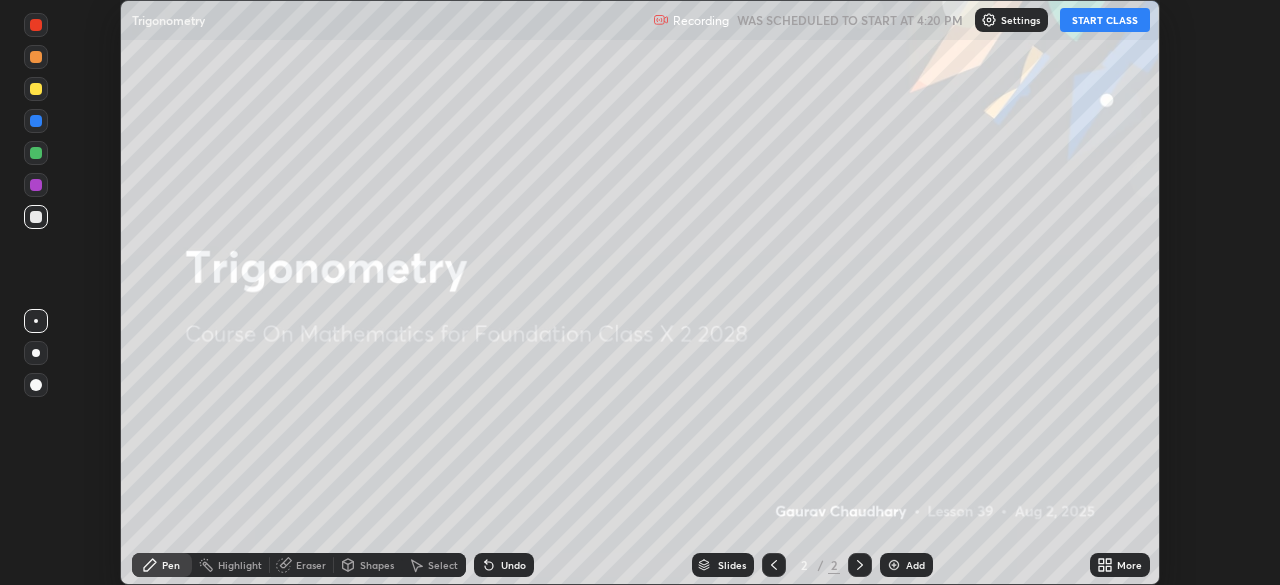 click on "START CLASS" at bounding box center (1105, 20) 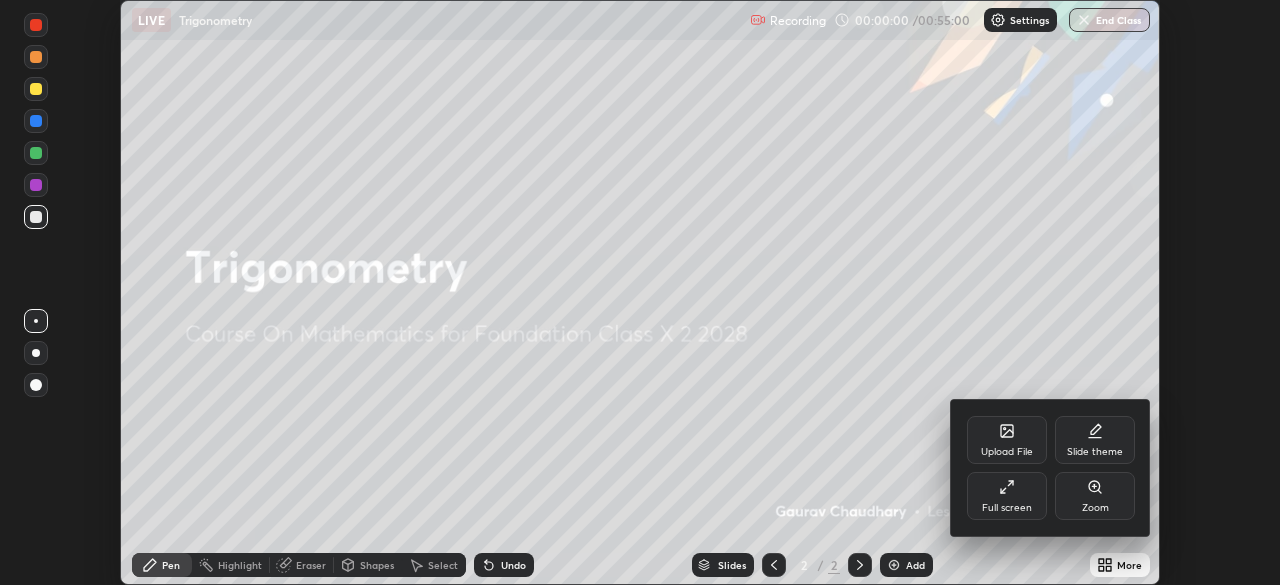 click on "Full screen" at bounding box center [1007, 508] 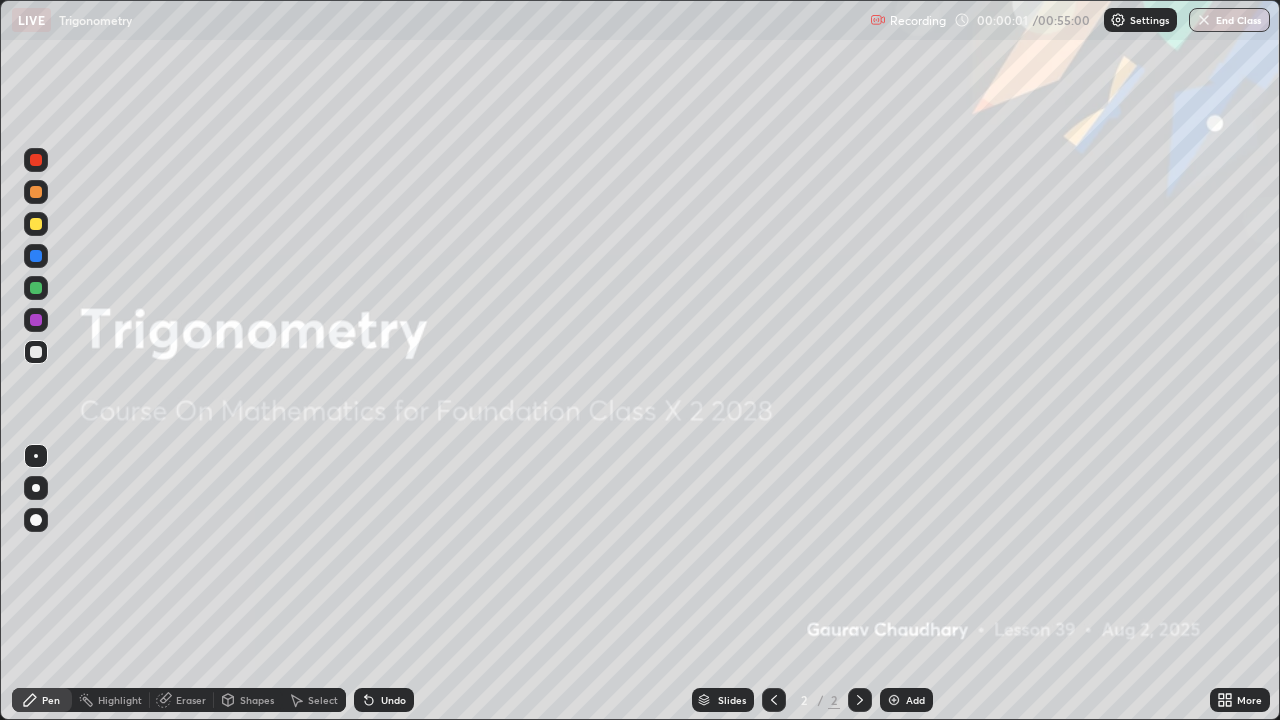 scroll, scrollTop: 99280, scrollLeft: 98720, axis: both 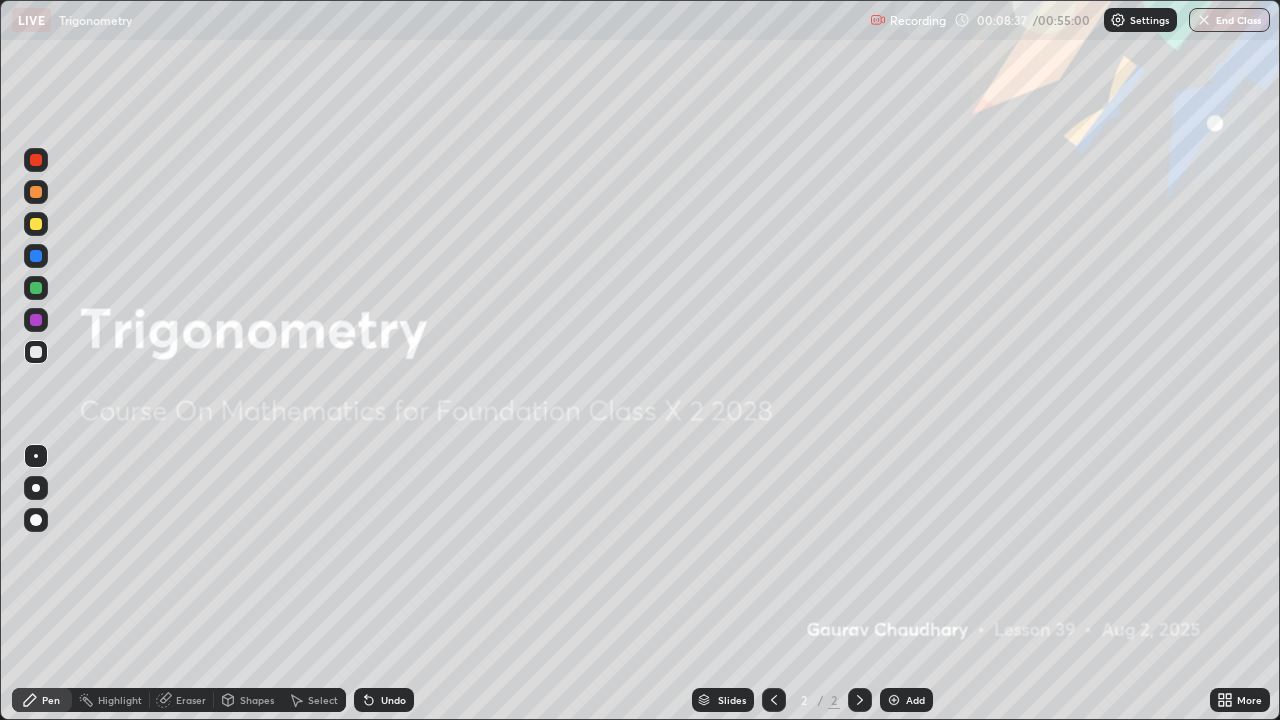 click on "Add" at bounding box center (906, 700) 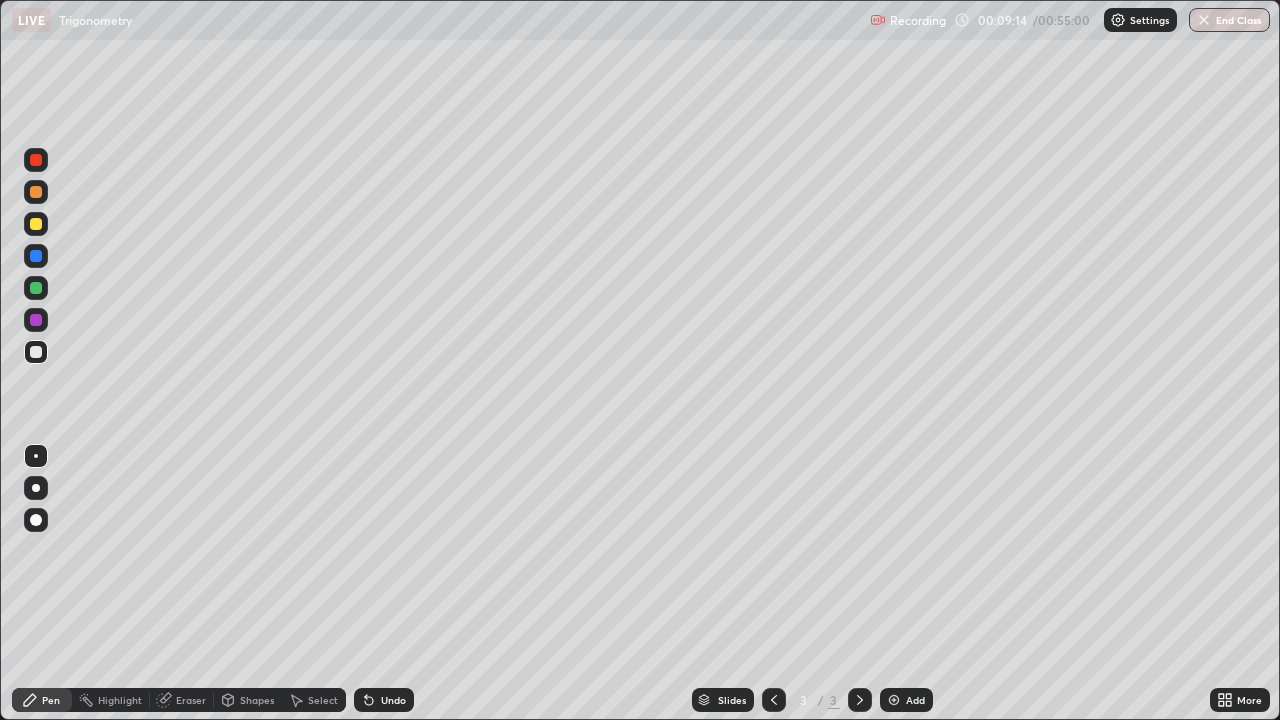 click on "Add" at bounding box center [906, 700] 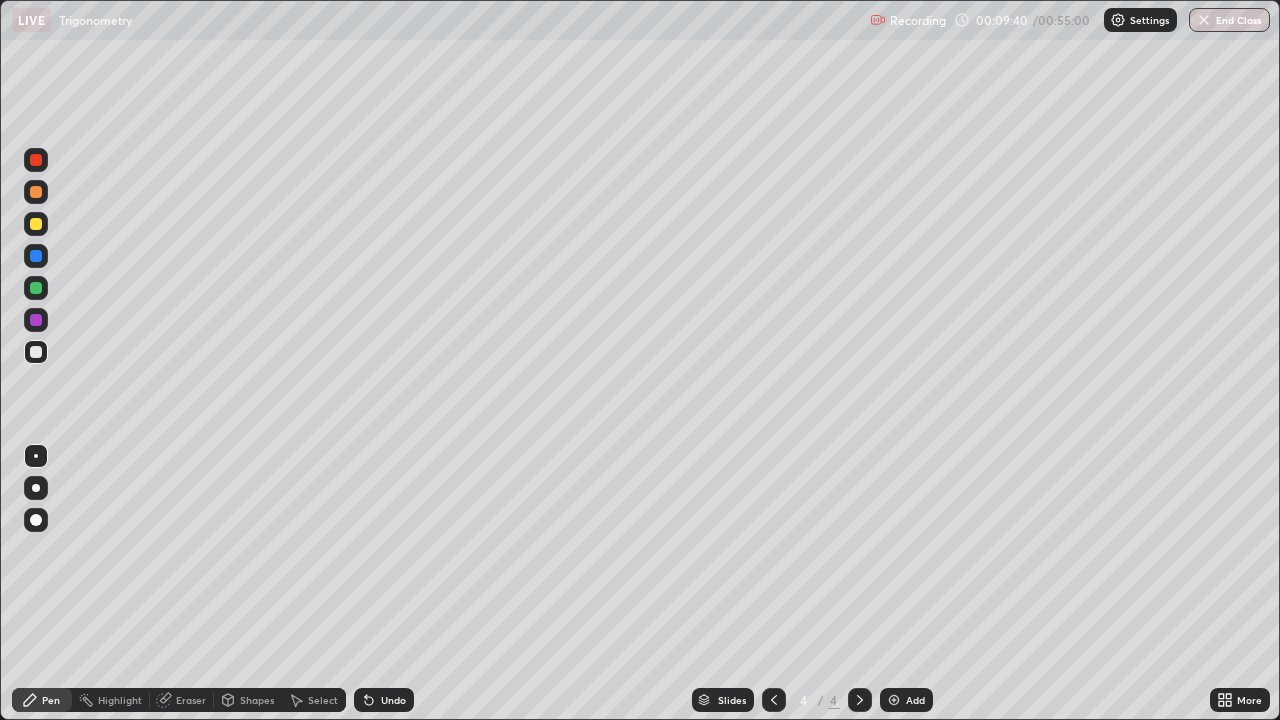 click on "More" at bounding box center [1240, 700] 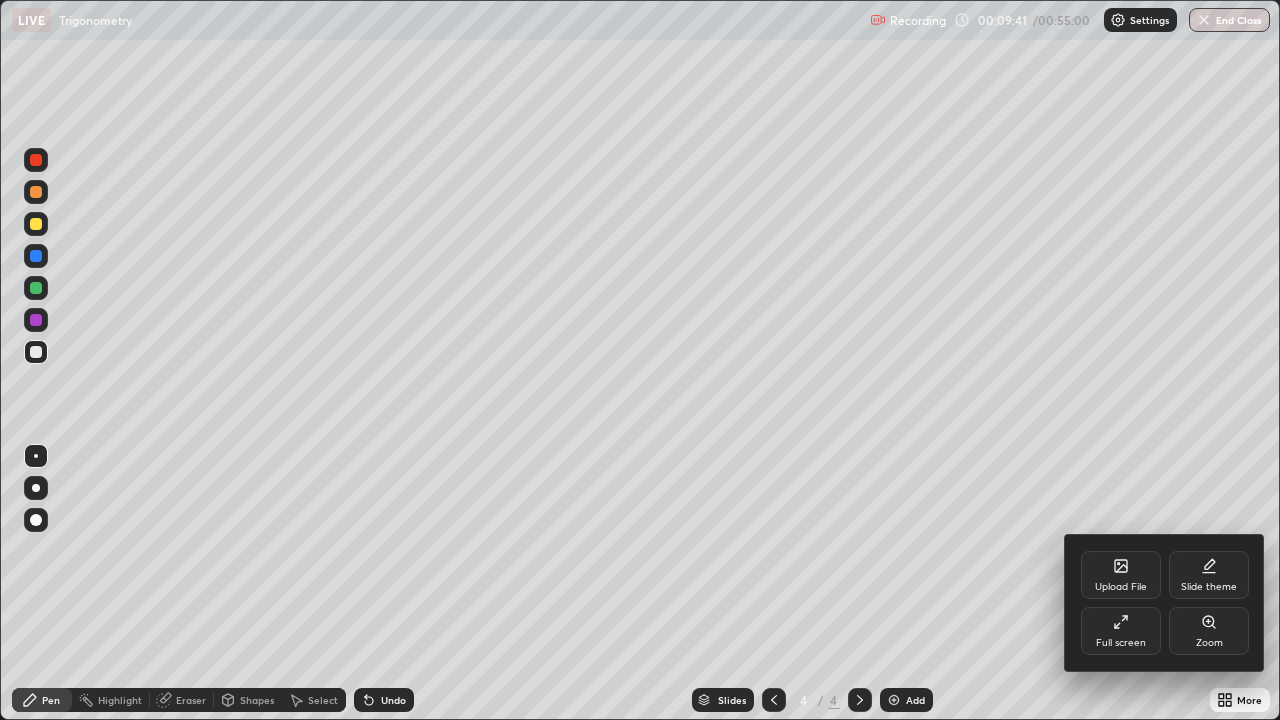 click on "Upload File" at bounding box center (1121, 575) 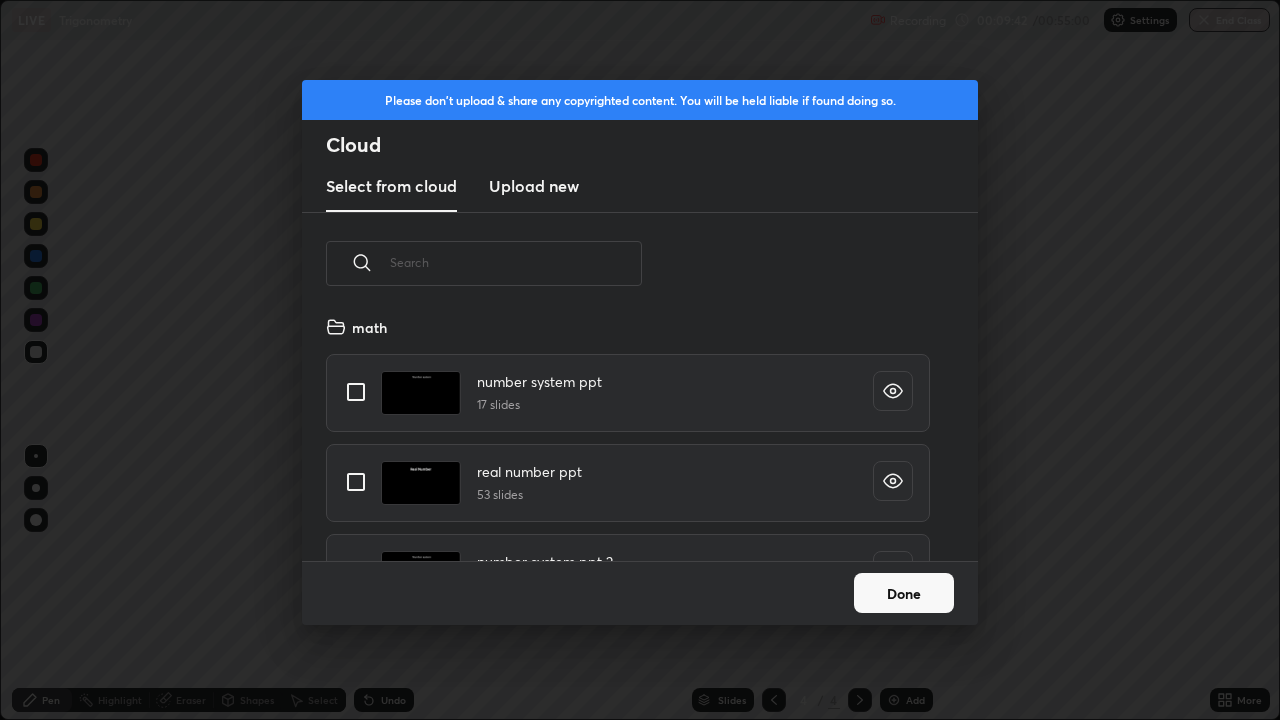 scroll, scrollTop: 7, scrollLeft: 11, axis: both 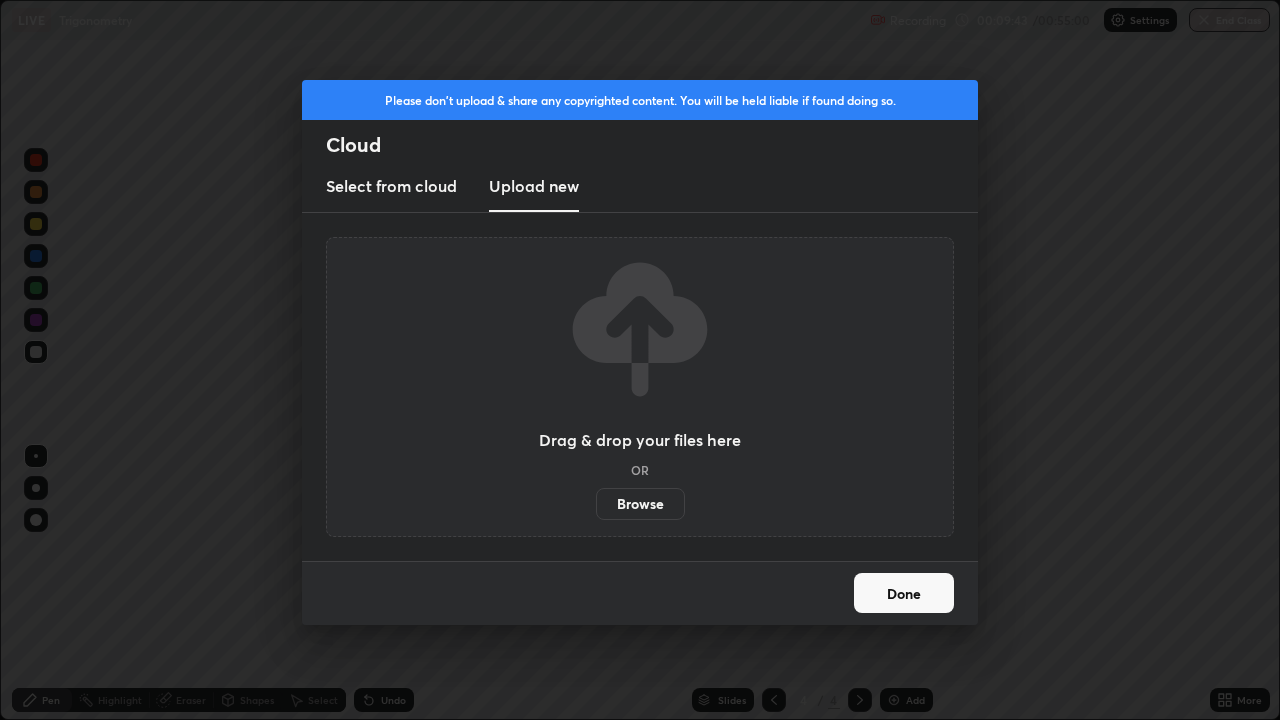 click on "Browse" at bounding box center (640, 504) 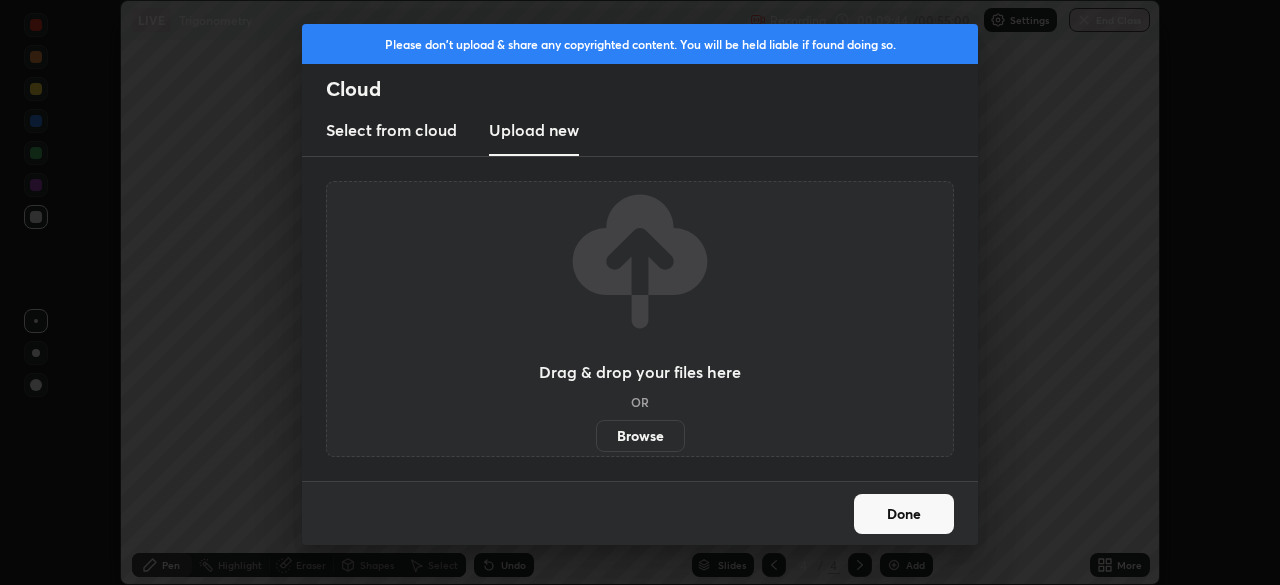 scroll, scrollTop: 585, scrollLeft: 1280, axis: both 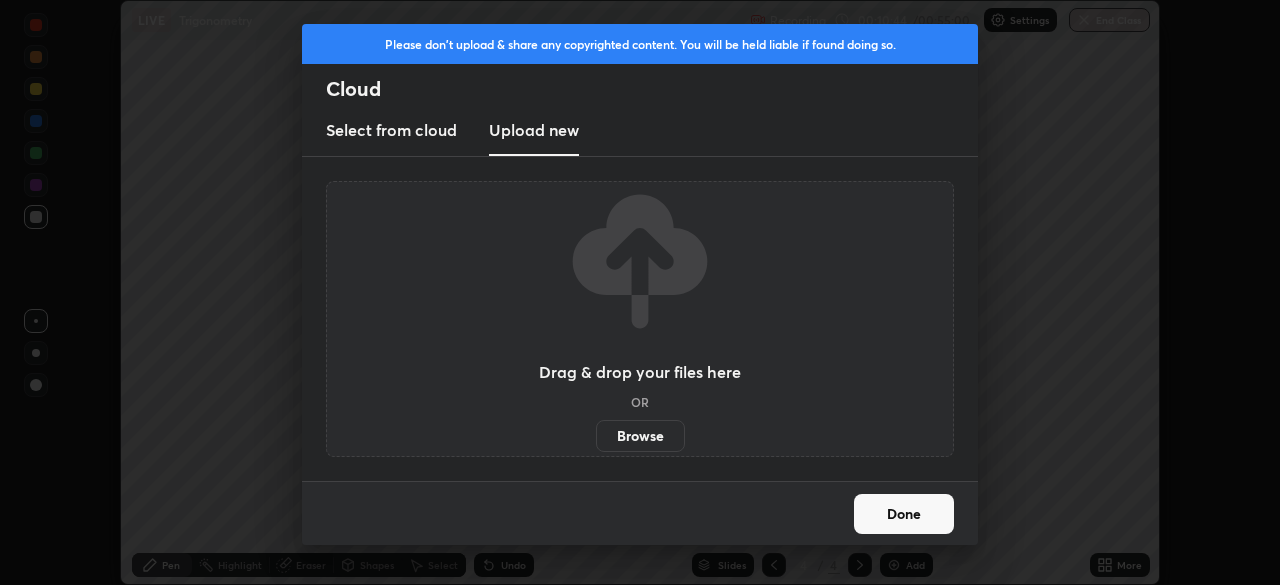 click on "Browse" at bounding box center [640, 436] 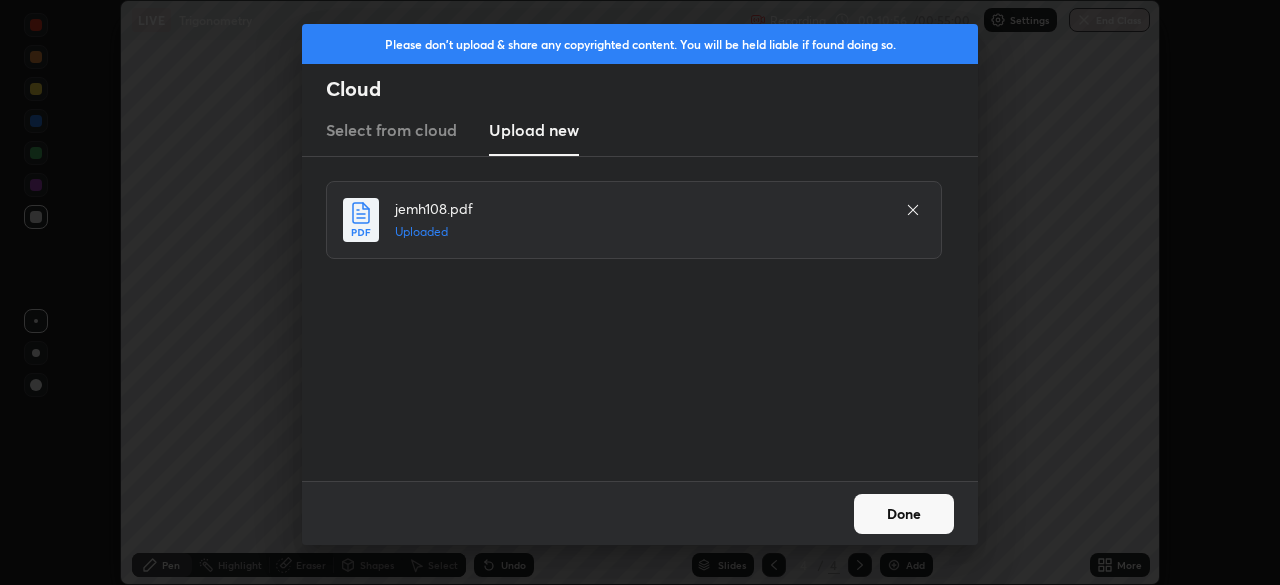 click on "Done" at bounding box center [904, 514] 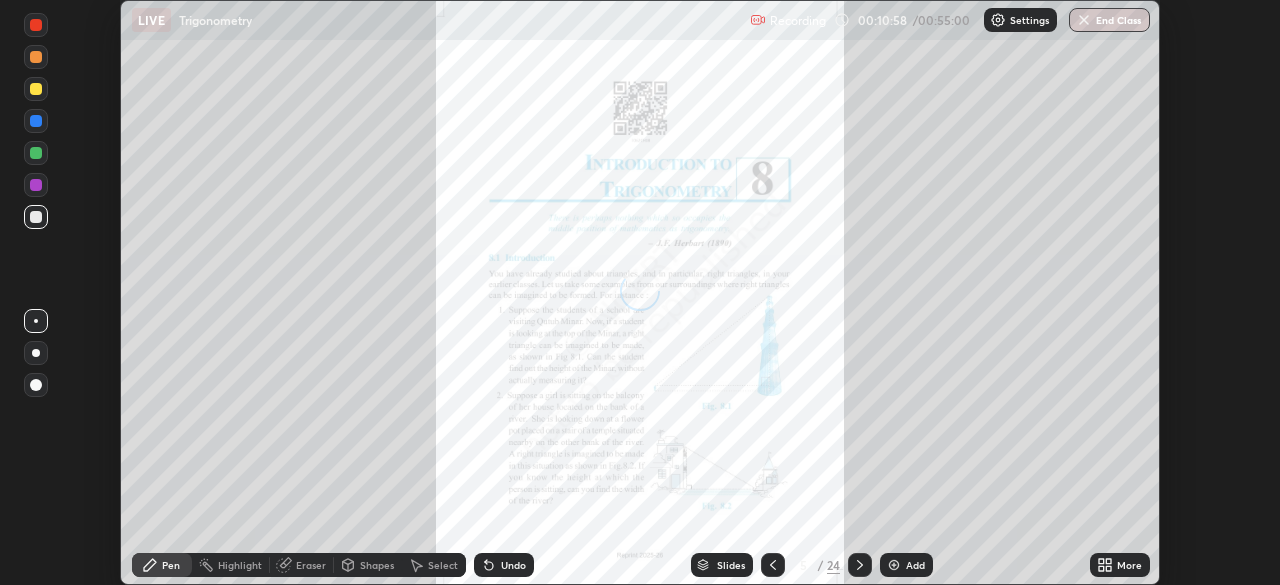 click 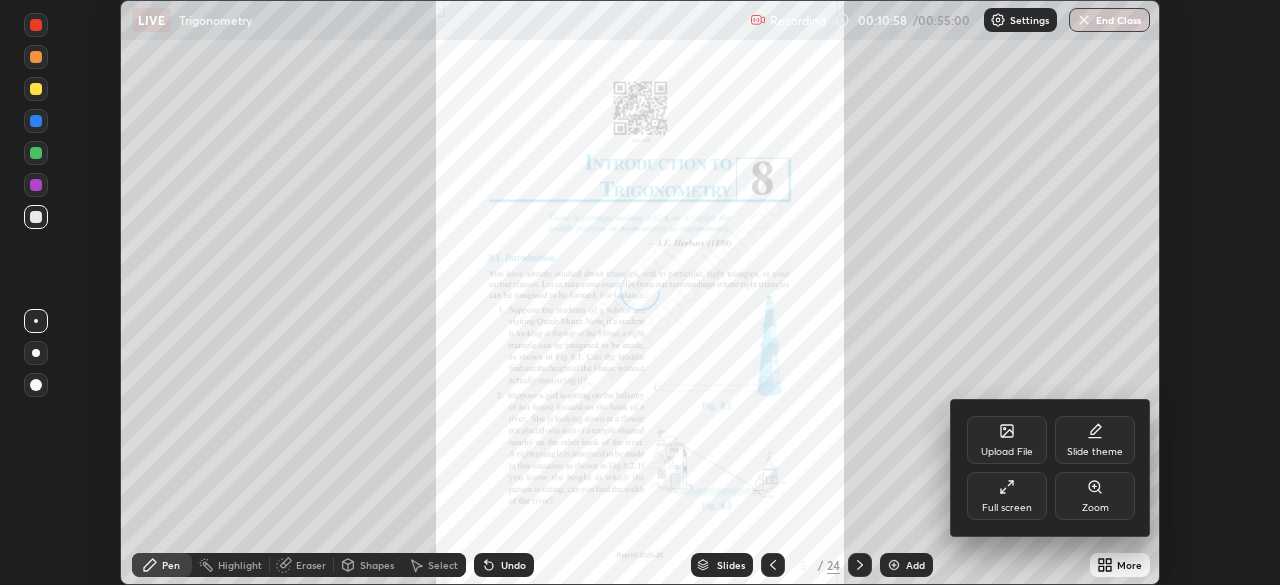 click on "Full screen" at bounding box center [1007, 508] 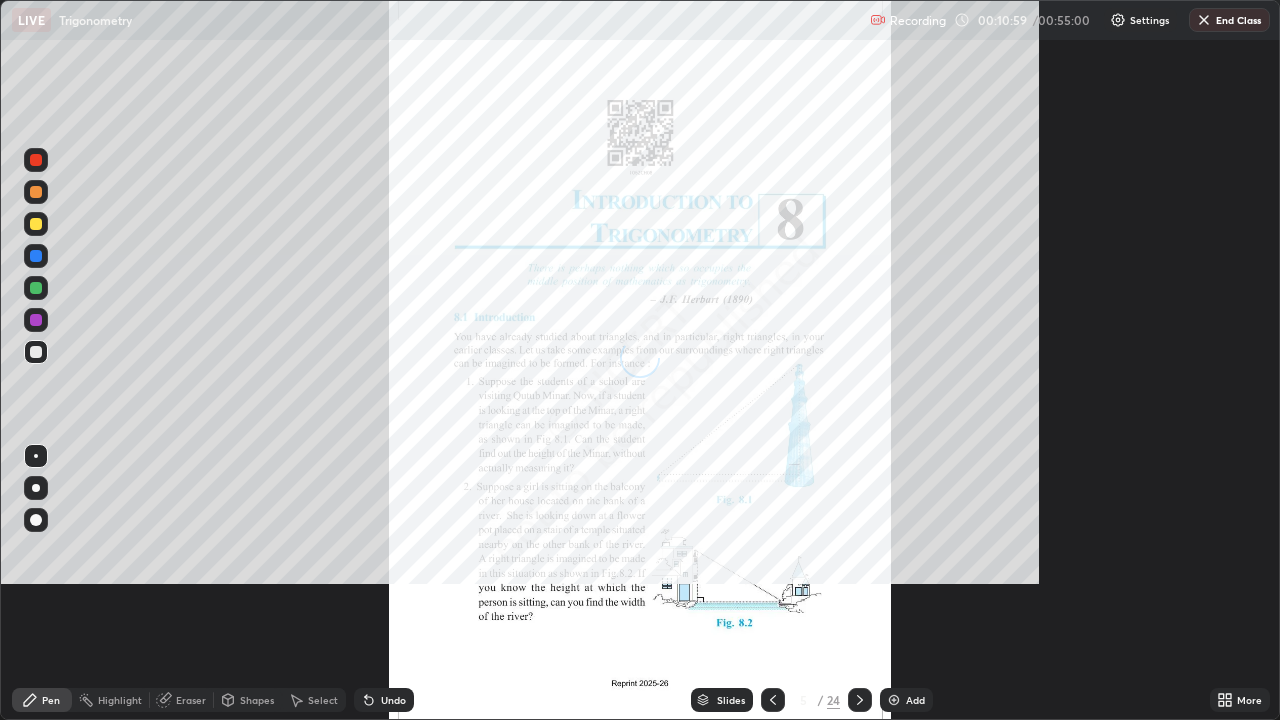 scroll, scrollTop: 99280, scrollLeft: 98720, axis: both 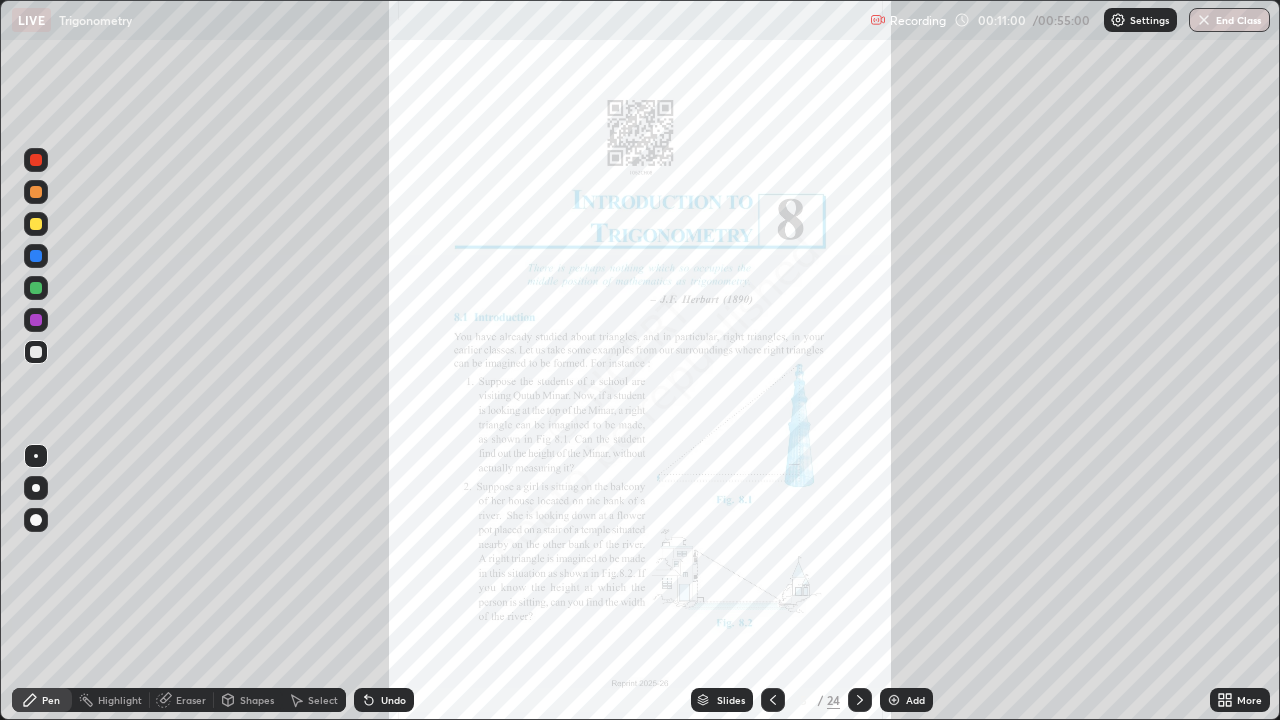click on "Slides" at bounding box center (731, 700) 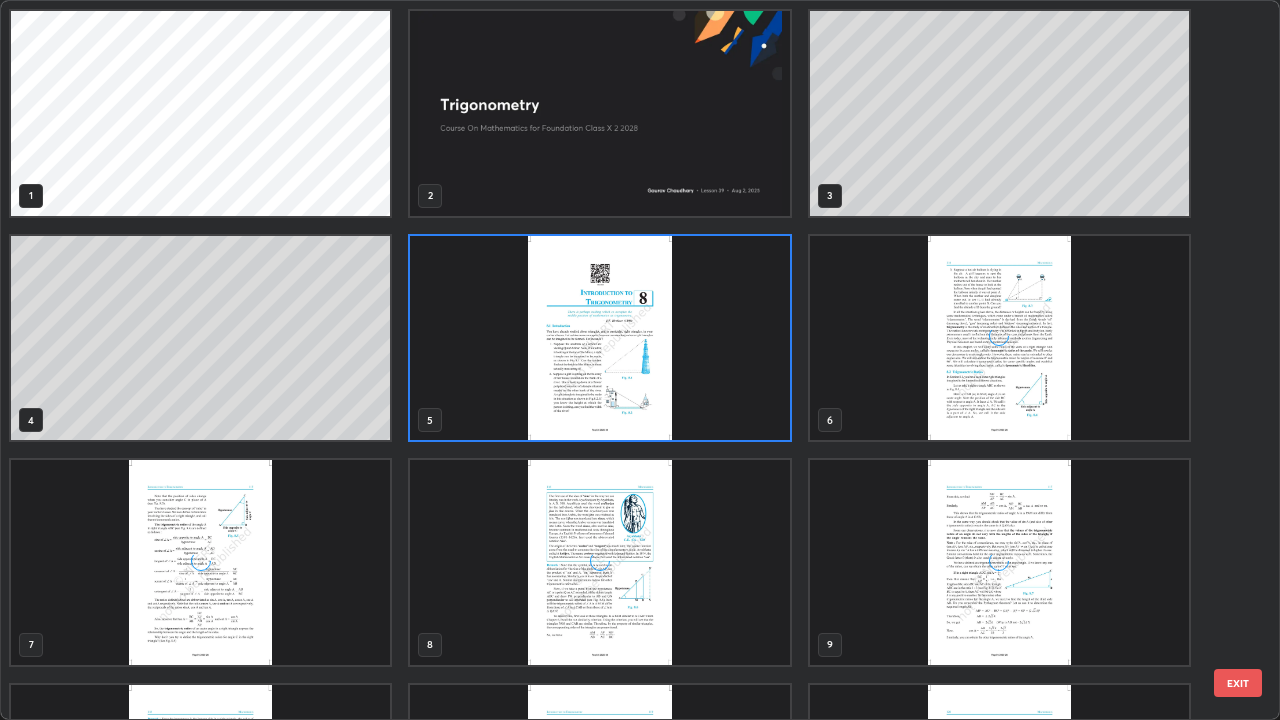 scroll, scrollTop: 7, scrollLeft: 11, axis: both 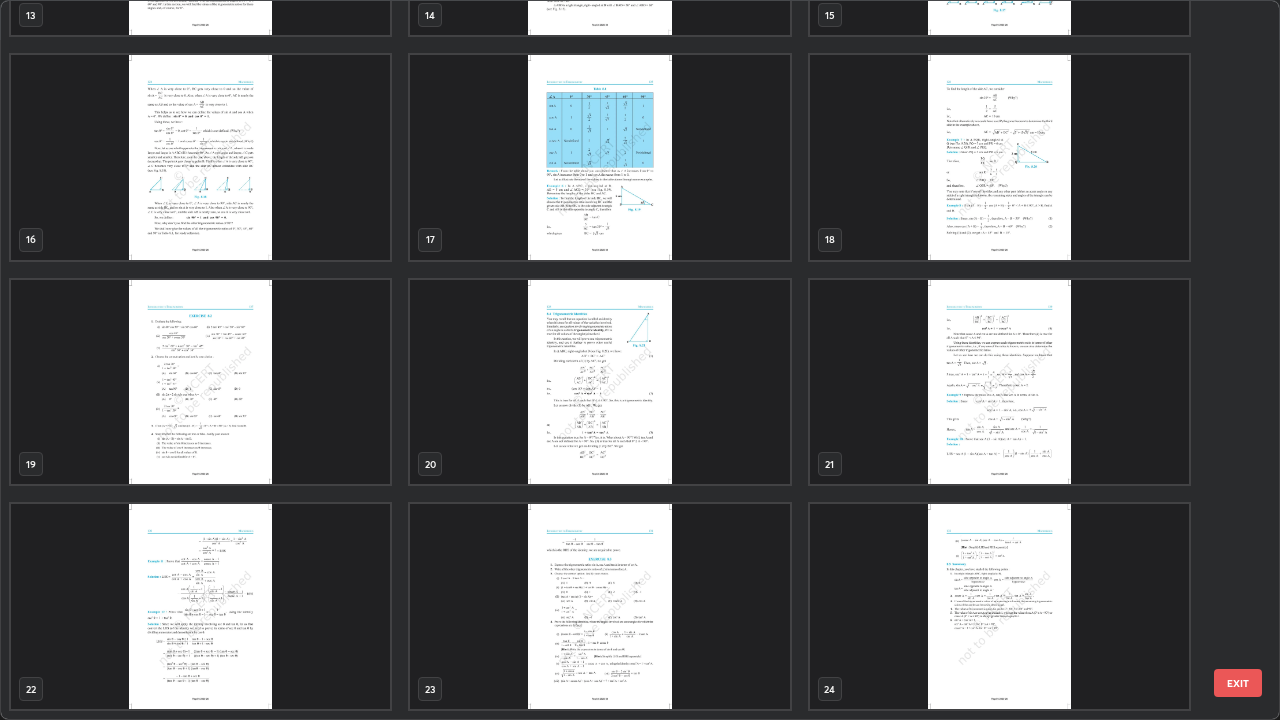 click at bounding box center (599, 606) 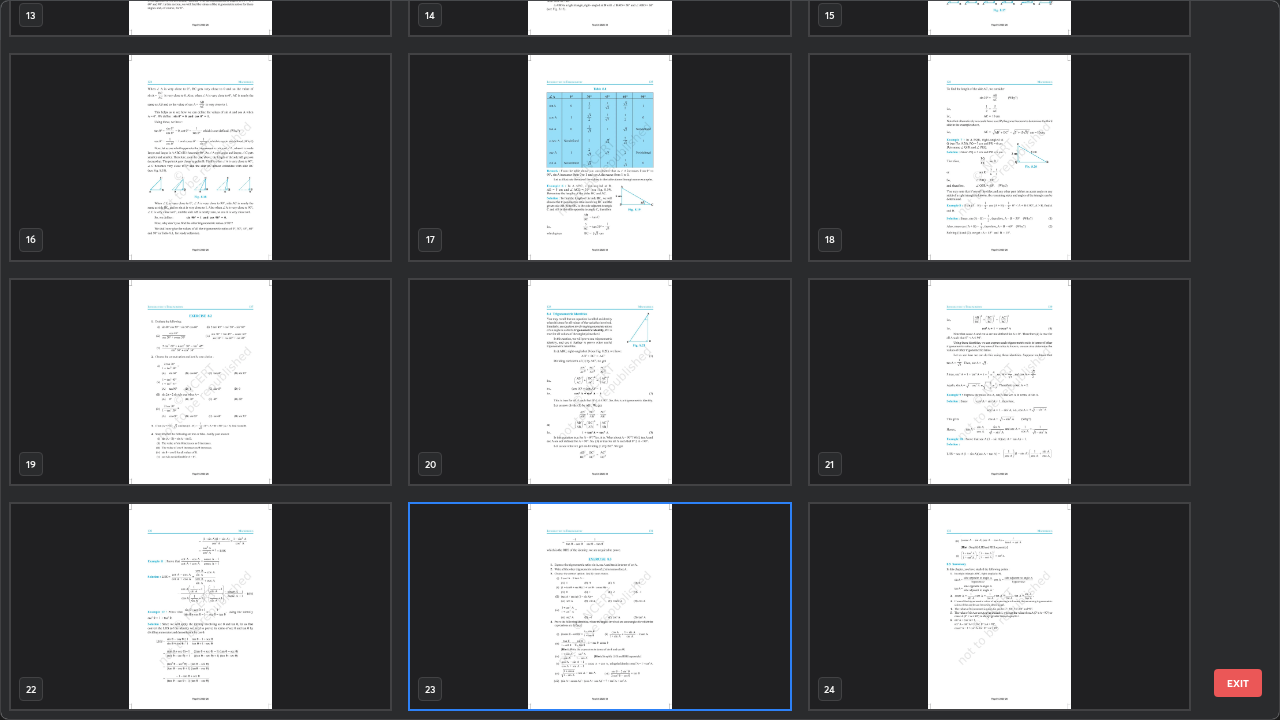 click at bounding box center (599, 606) 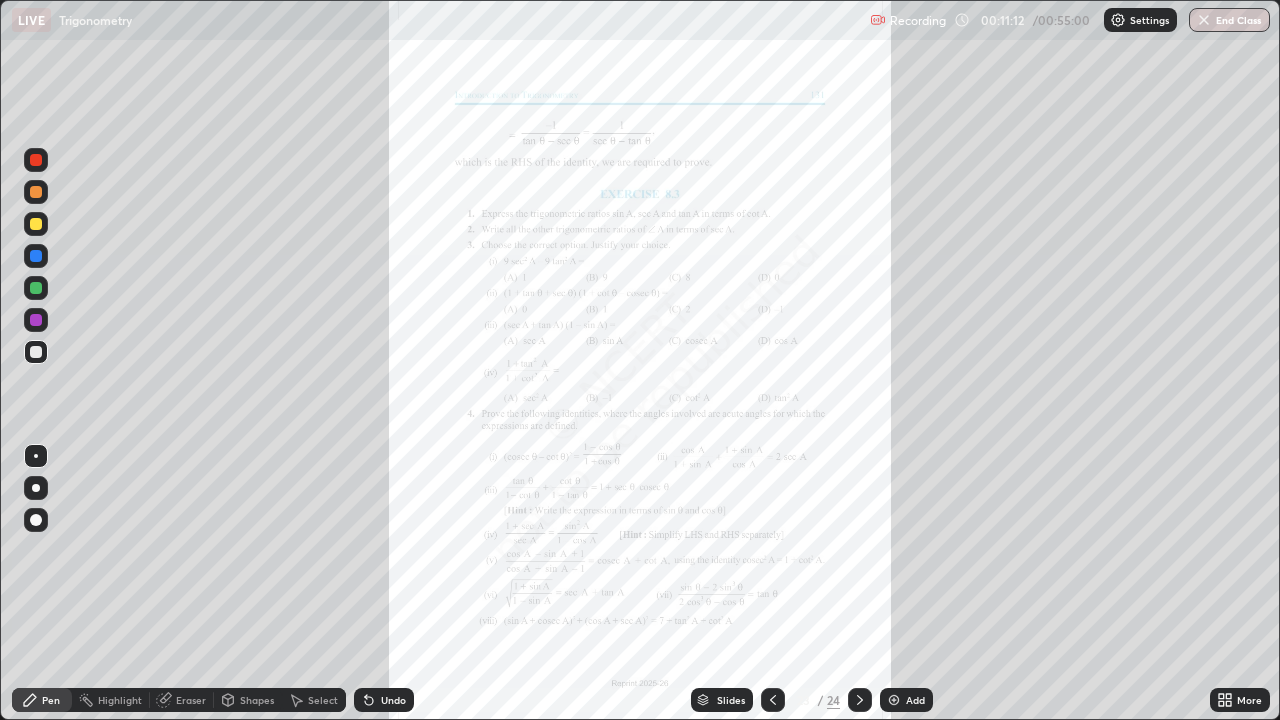 click 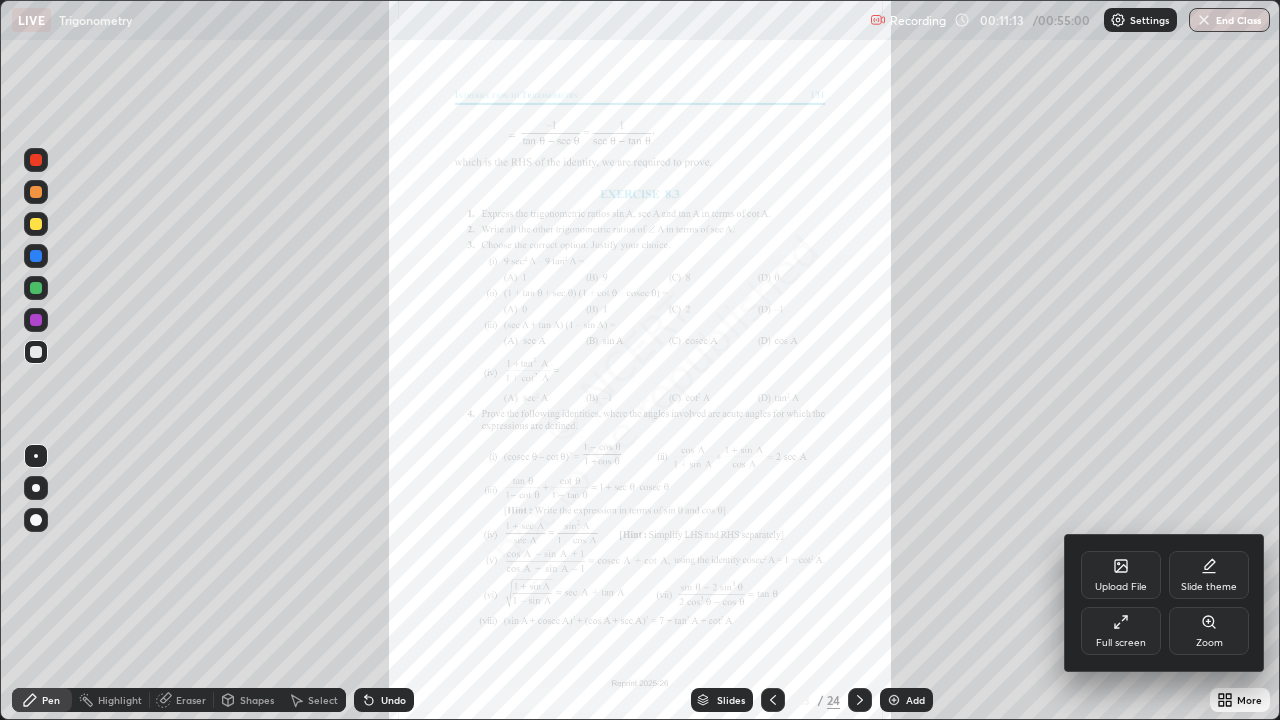 click on "Zoom" at bounding box center (1209, 643) 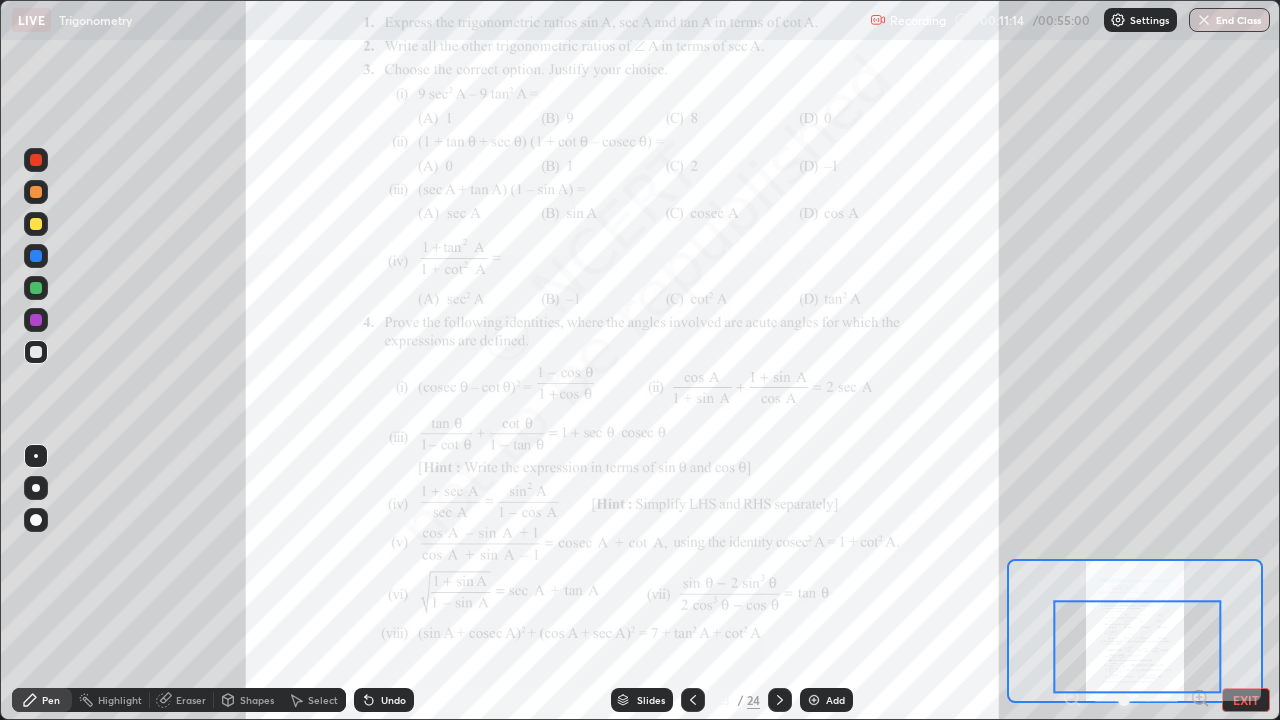 click 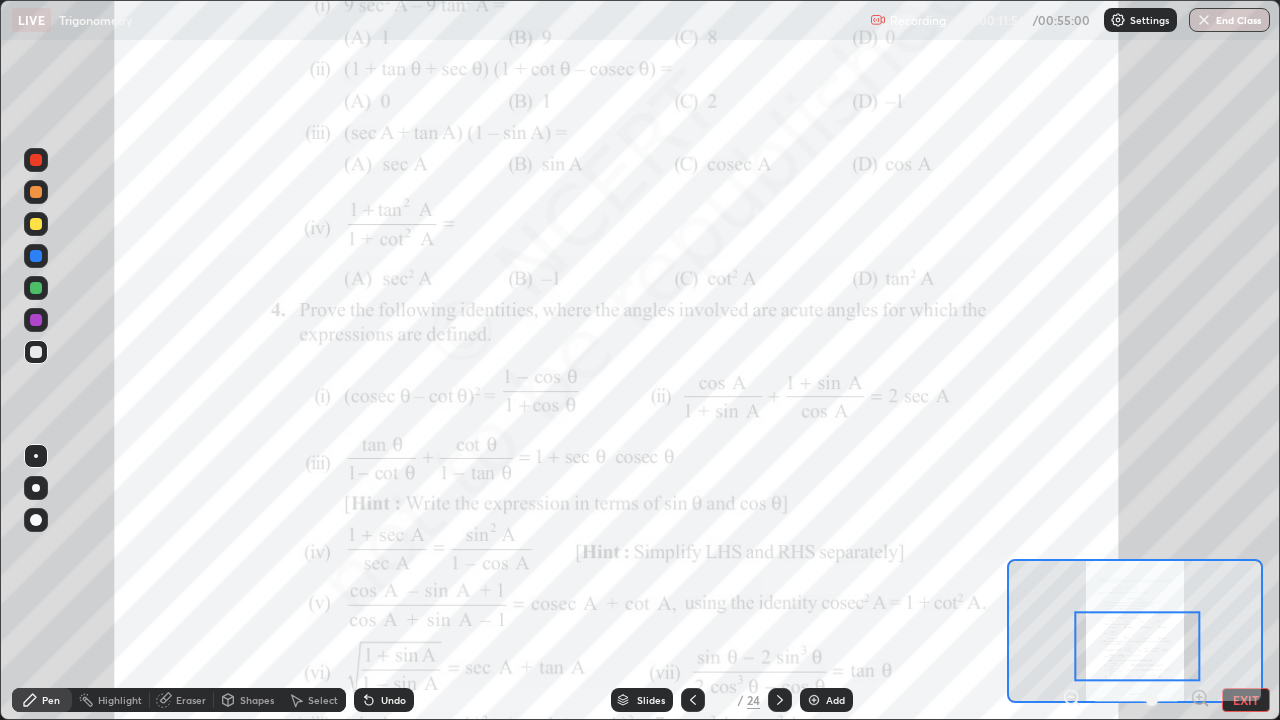 click on "Add" at bounding box center (826, 700) 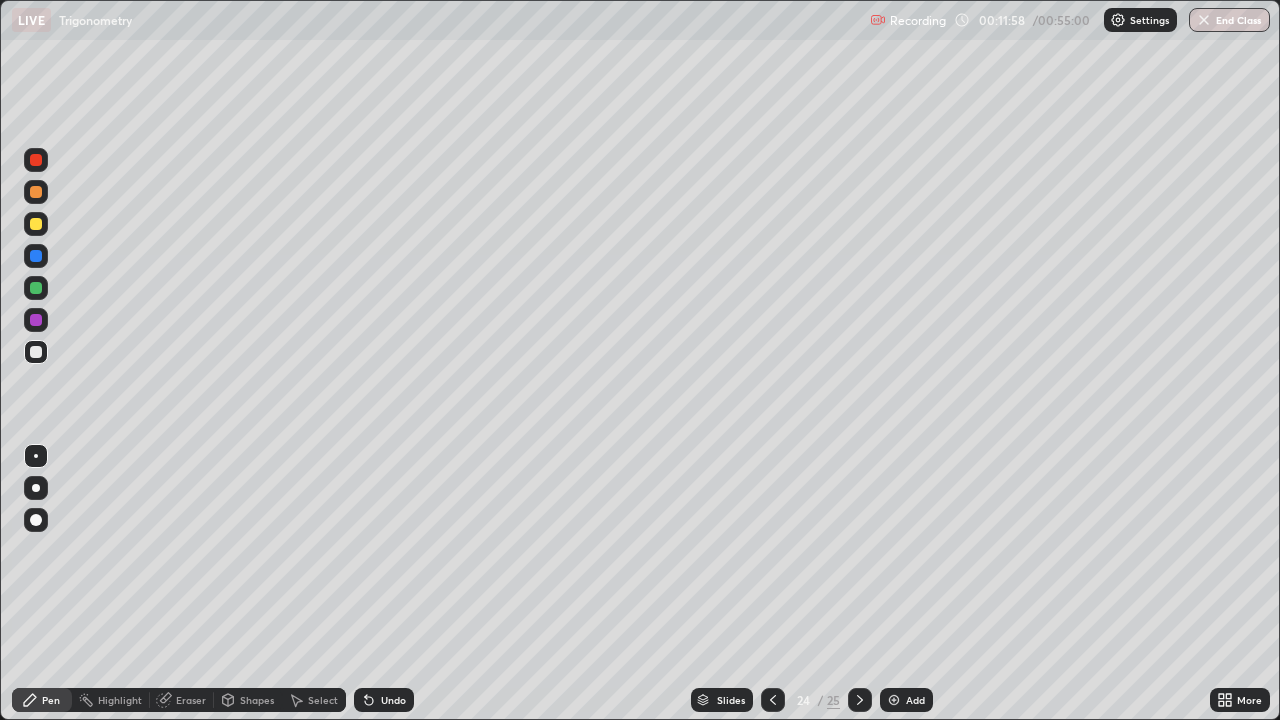 click at bounding box center (36, 352) 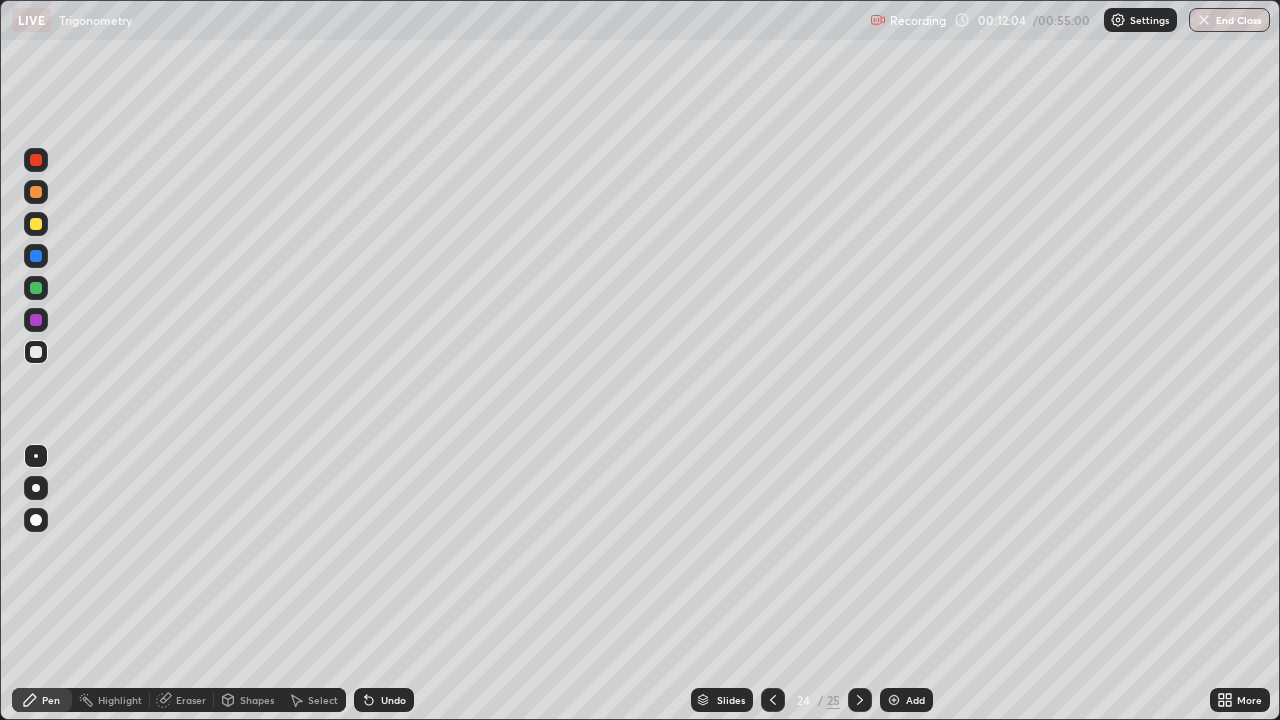 click on "Undo" at bounding box center [393, 700] 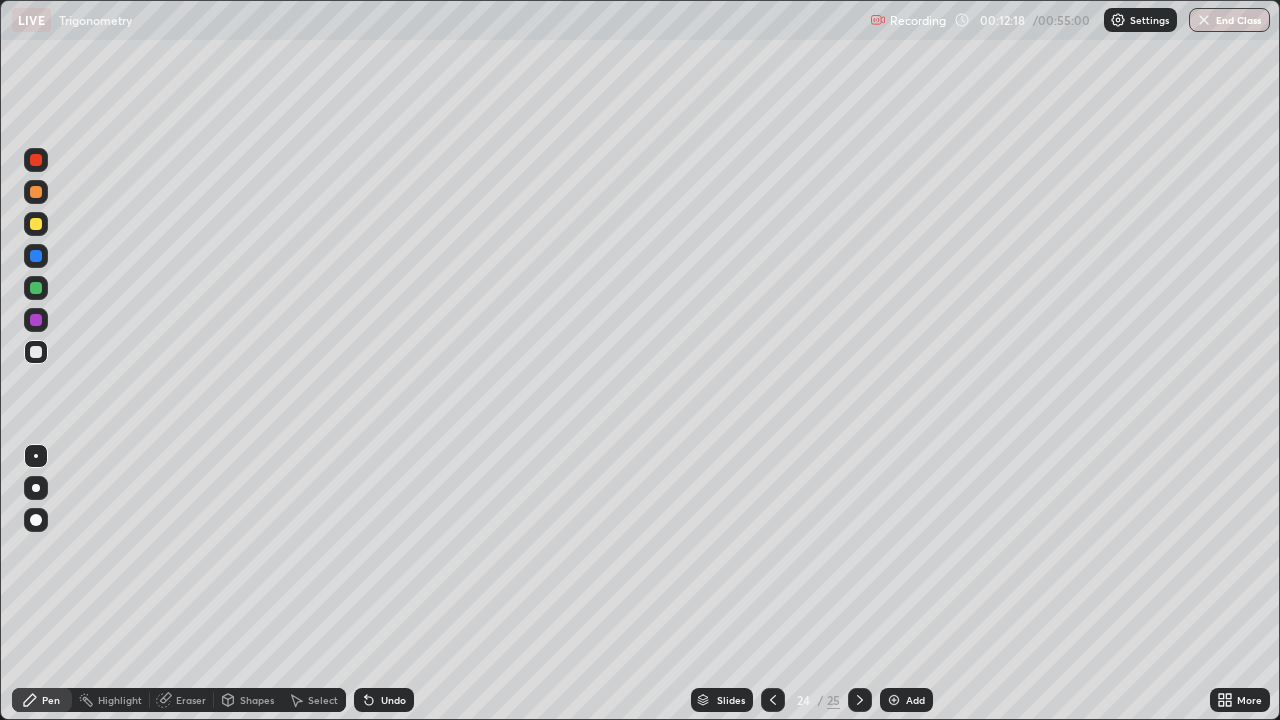 click at bounding box center (36, 224) 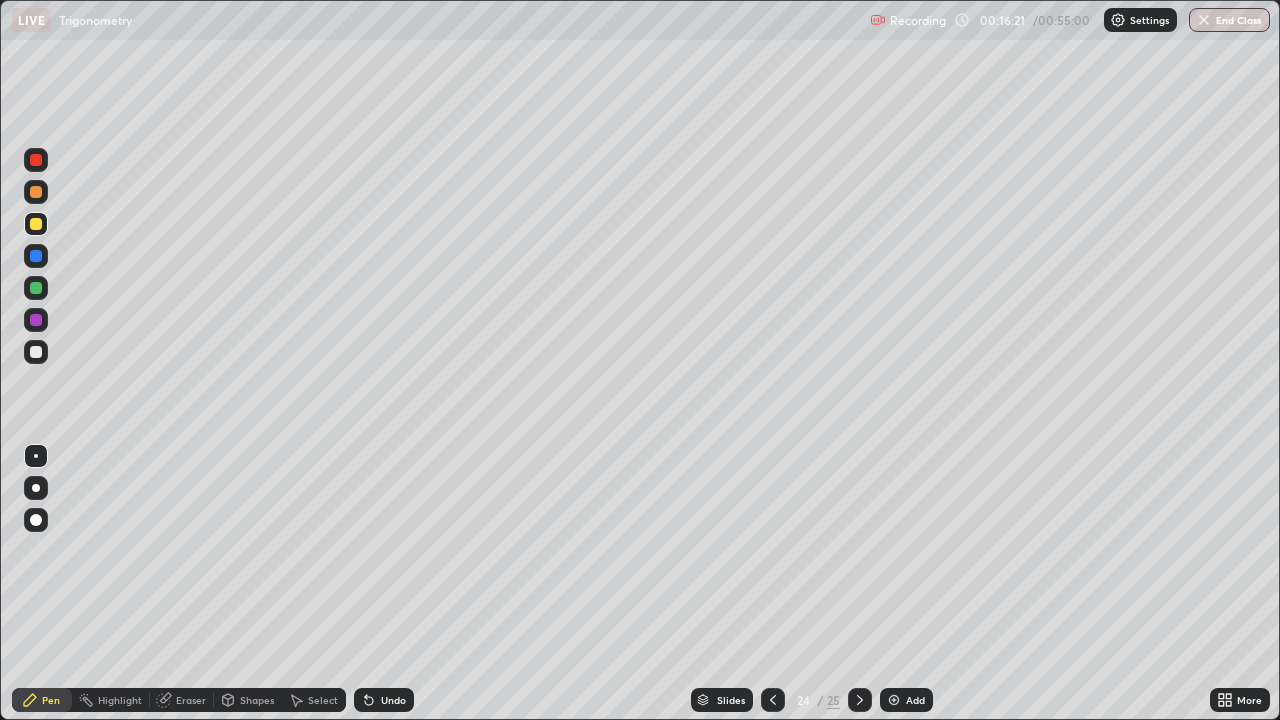 click 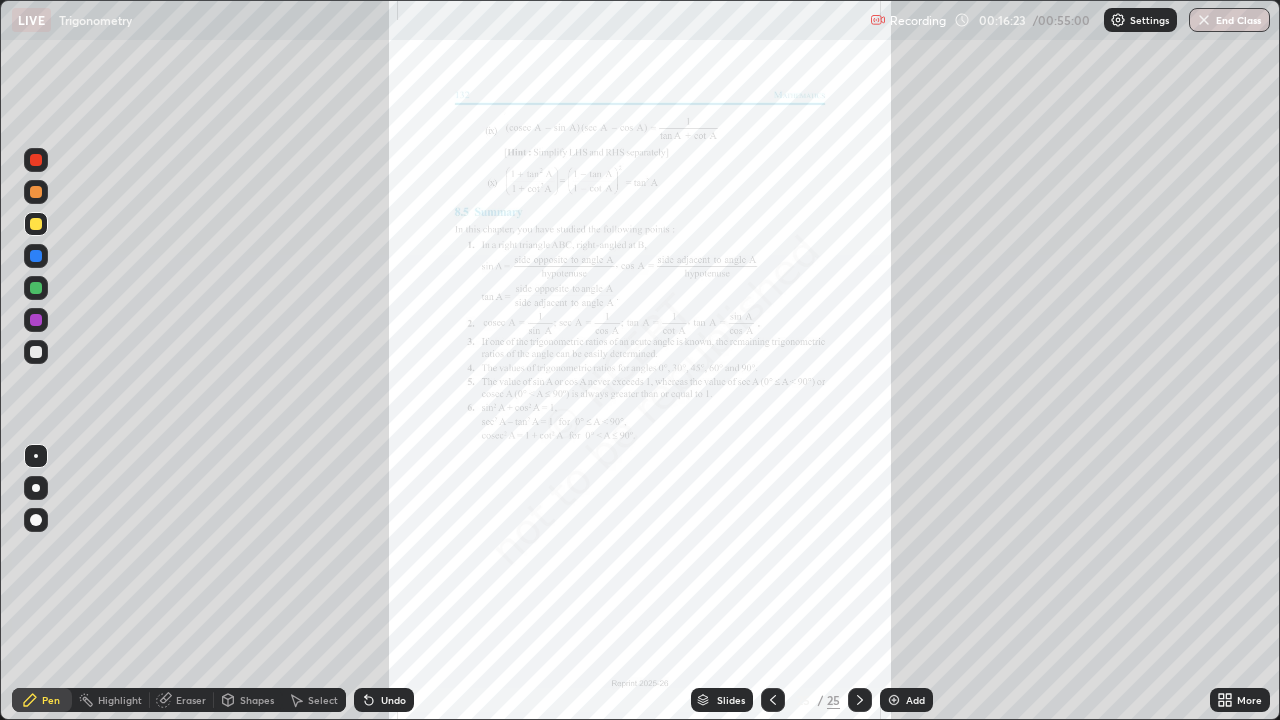 click 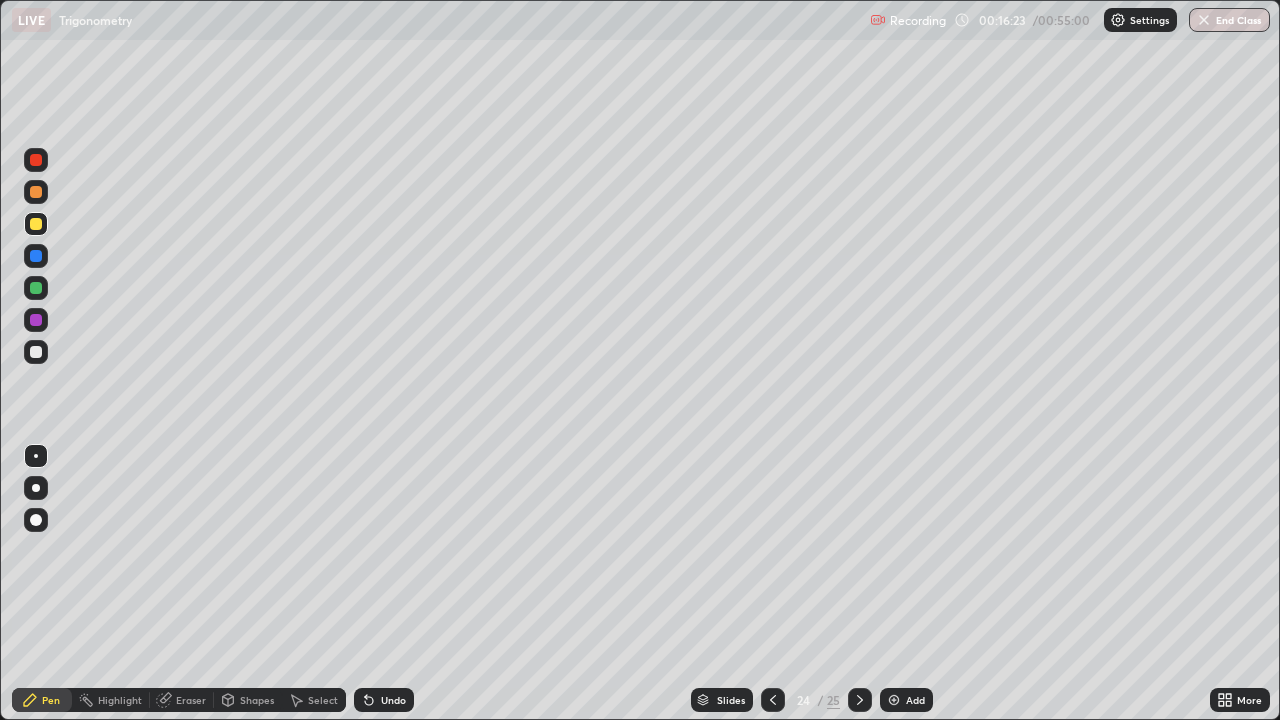 click at bounding box center [773, 700] 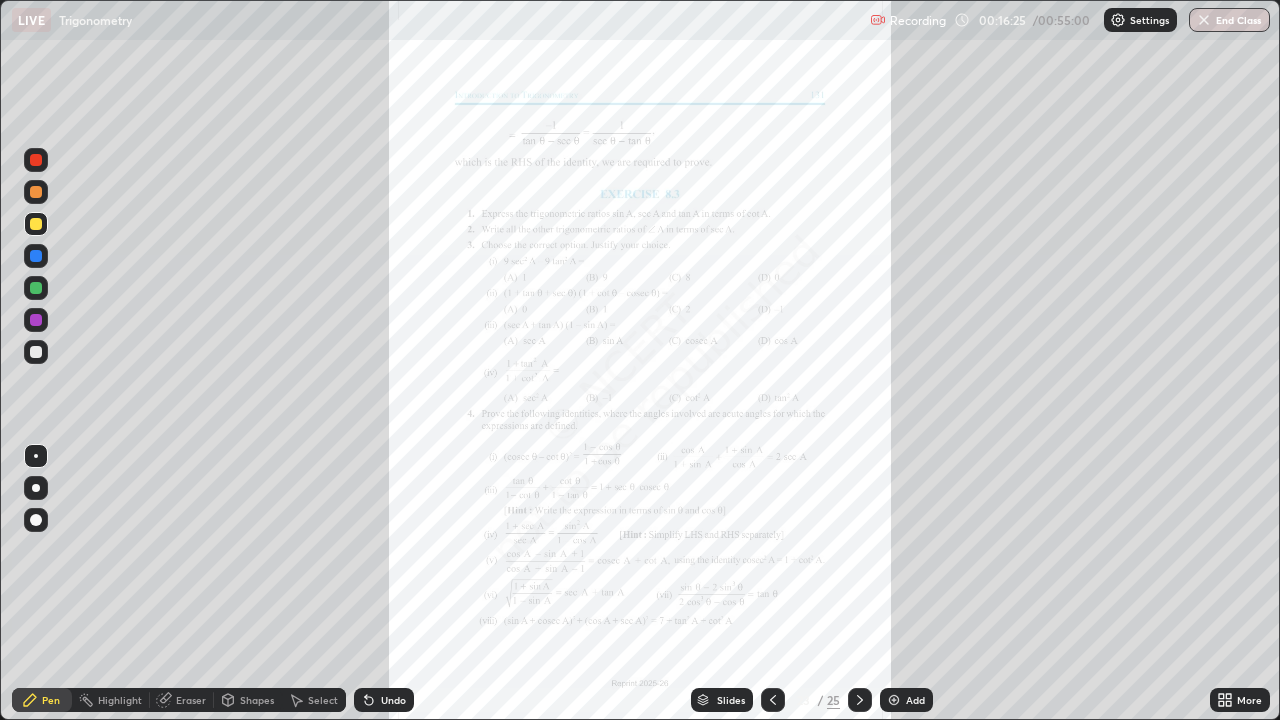 click on "More" at bounding box center (1249, 700) 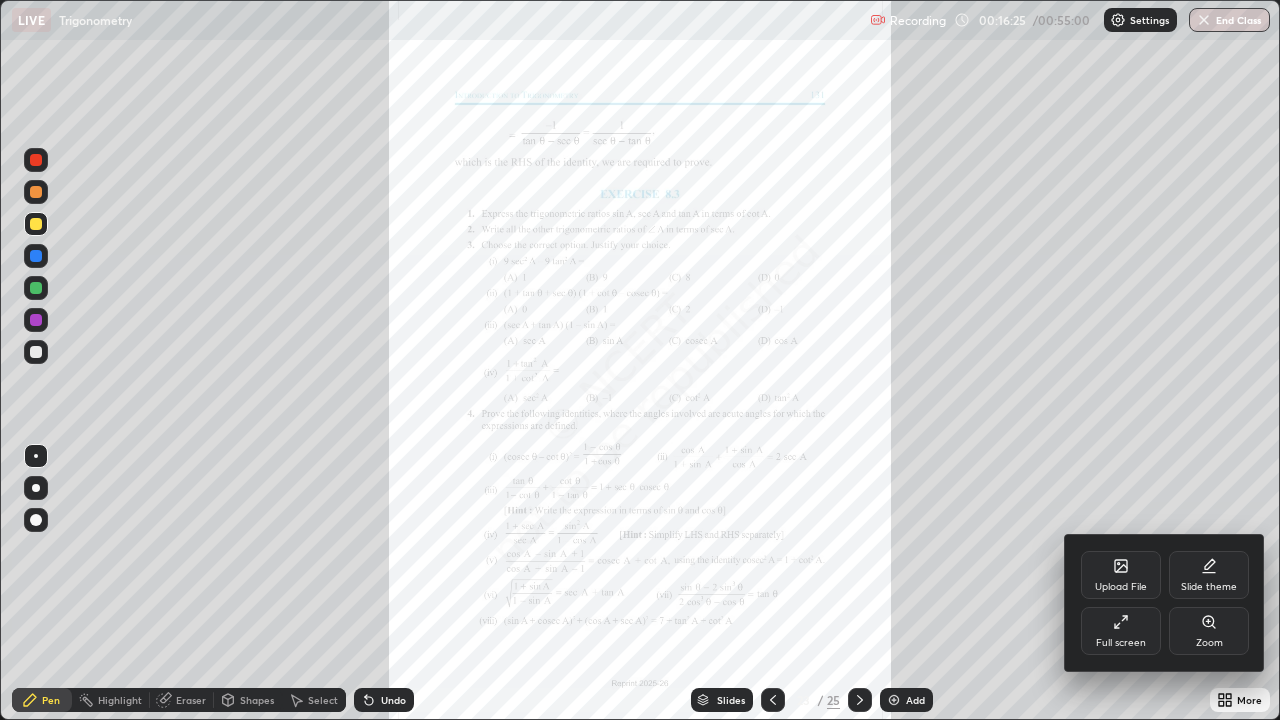 click on "Zoom" at bounding box center (1209, 631) 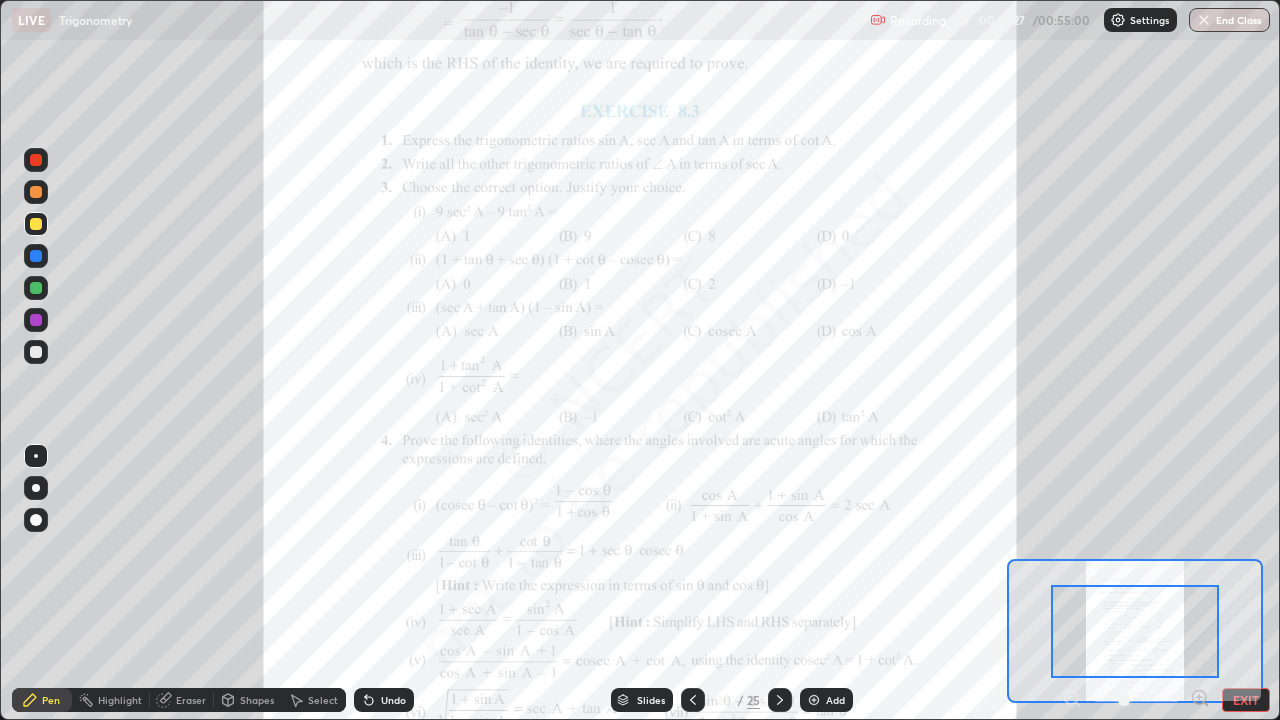 click 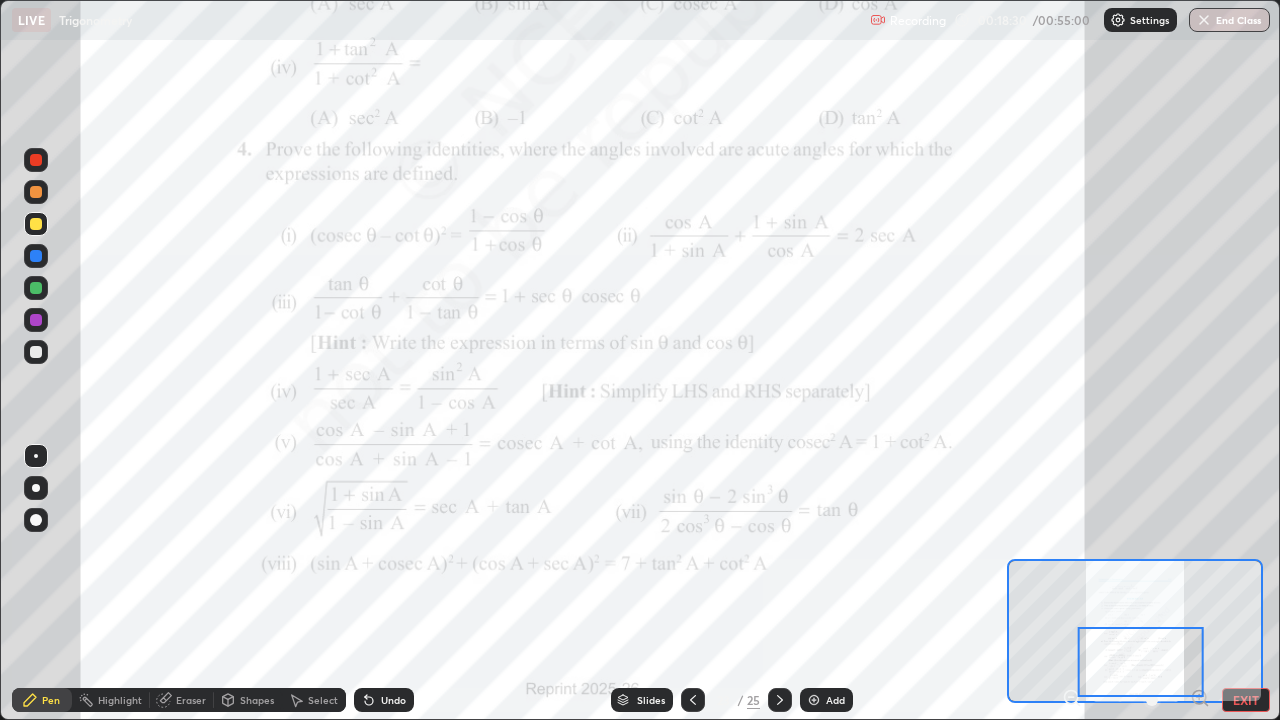 click on "Add" at bounding box center (826, 700) 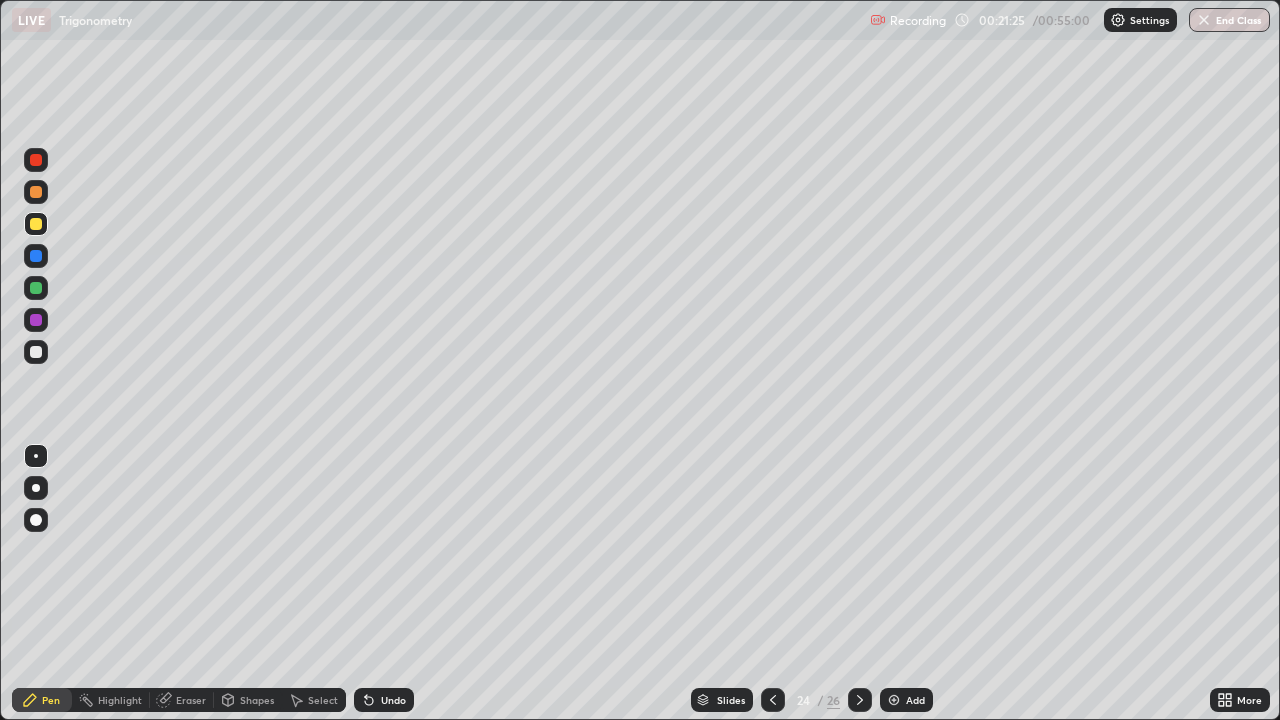 click 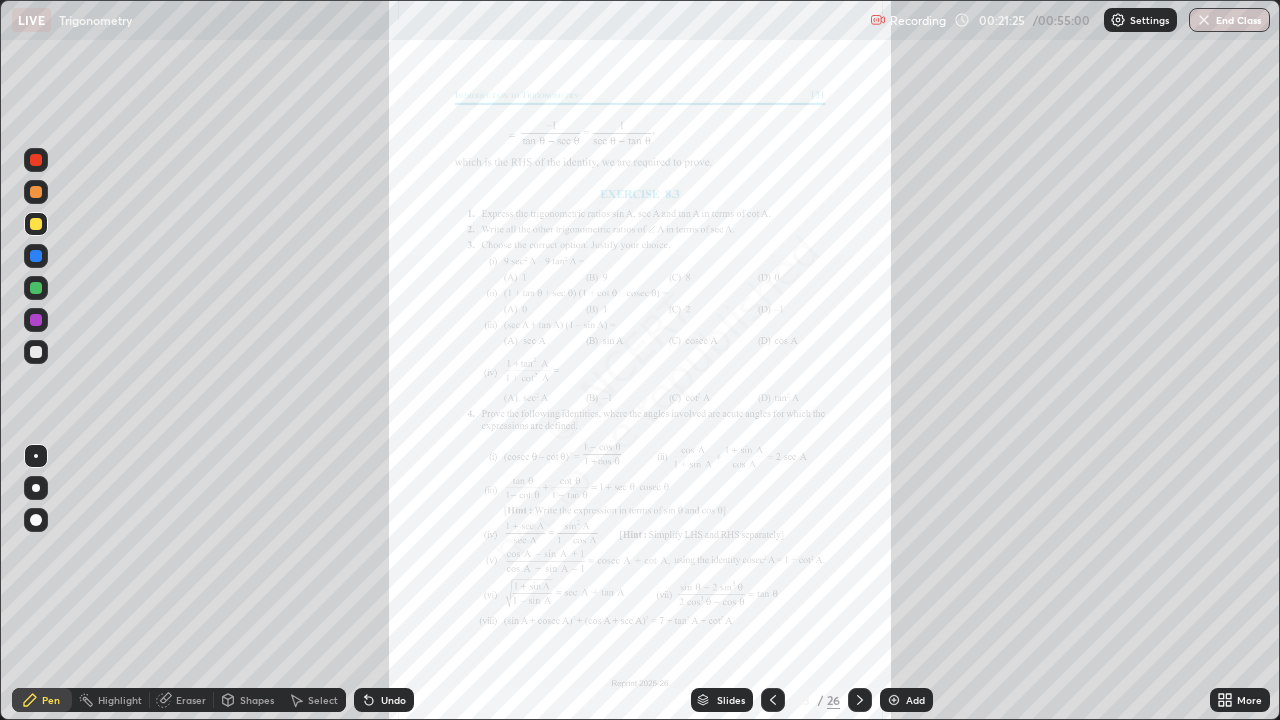 click 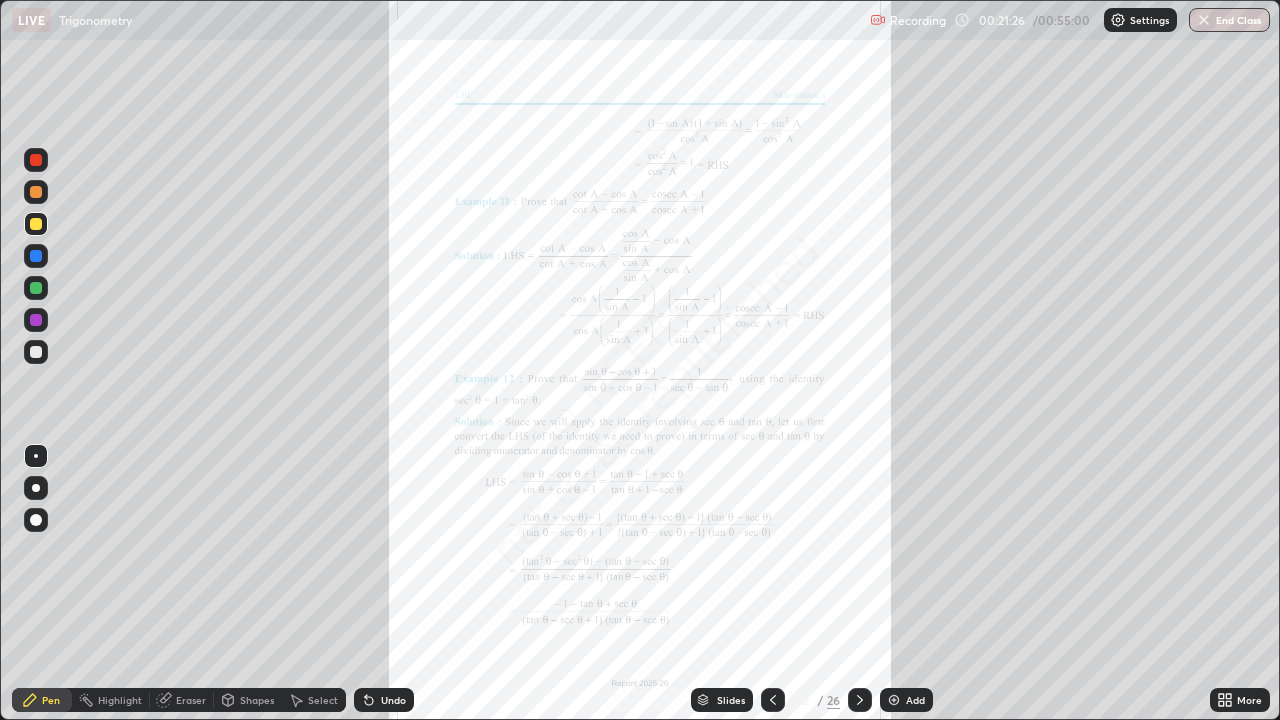 click at bounding box center [860, 700] 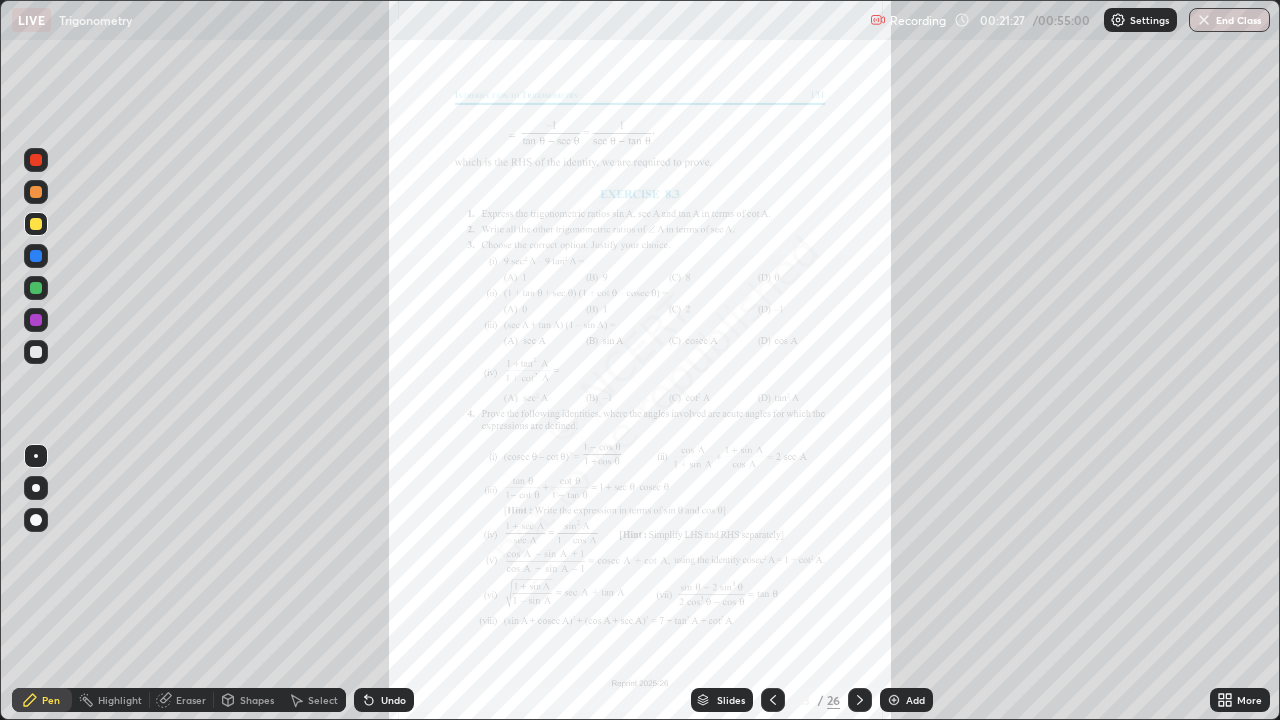click 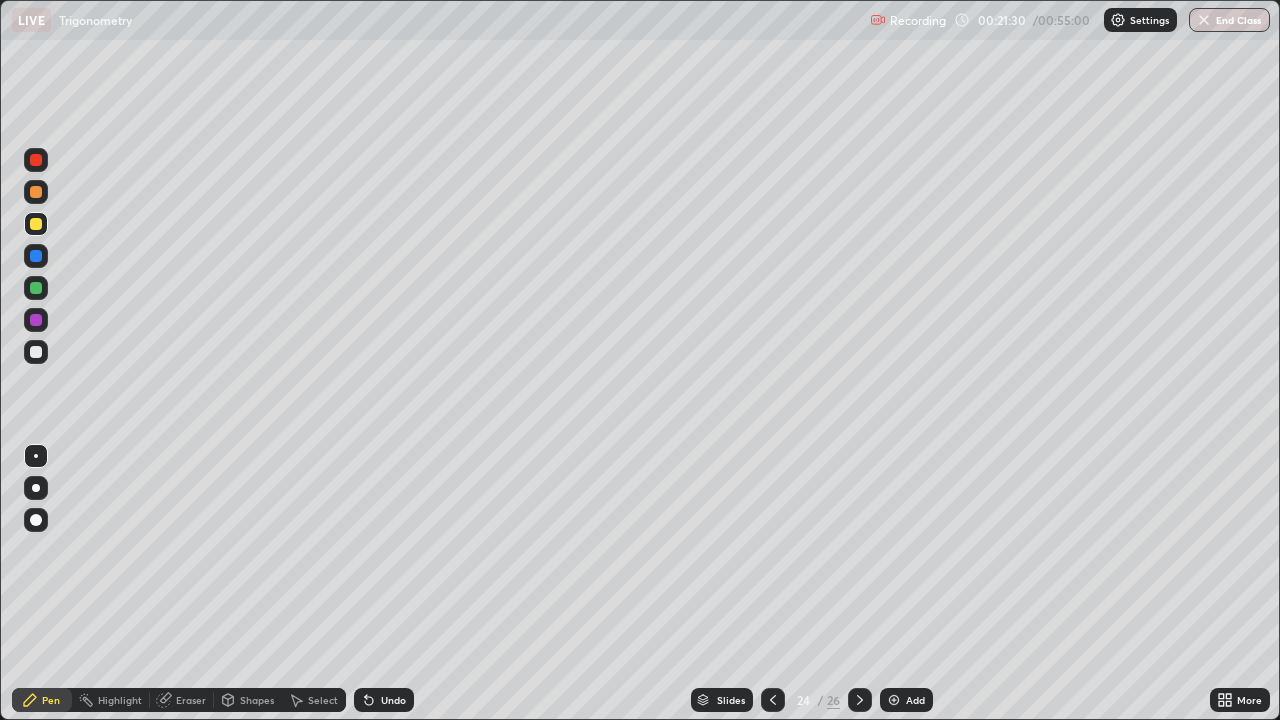 click at bounding box center (773, 700) 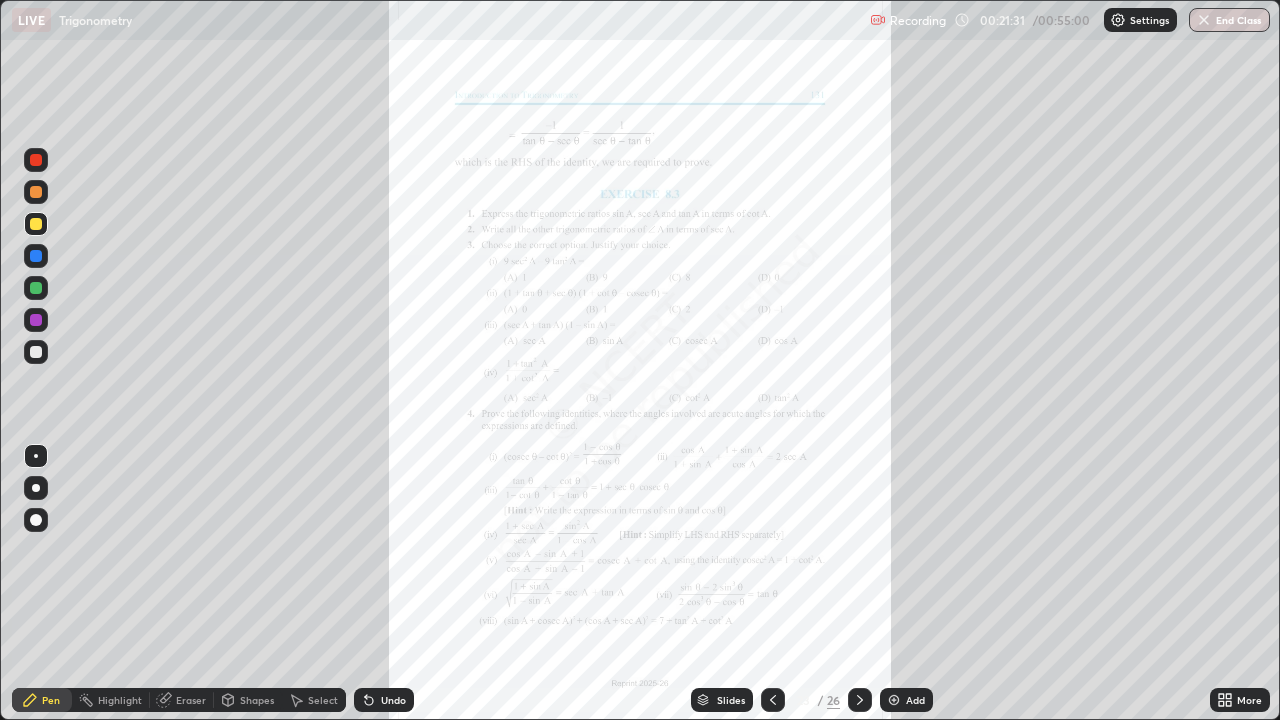 click 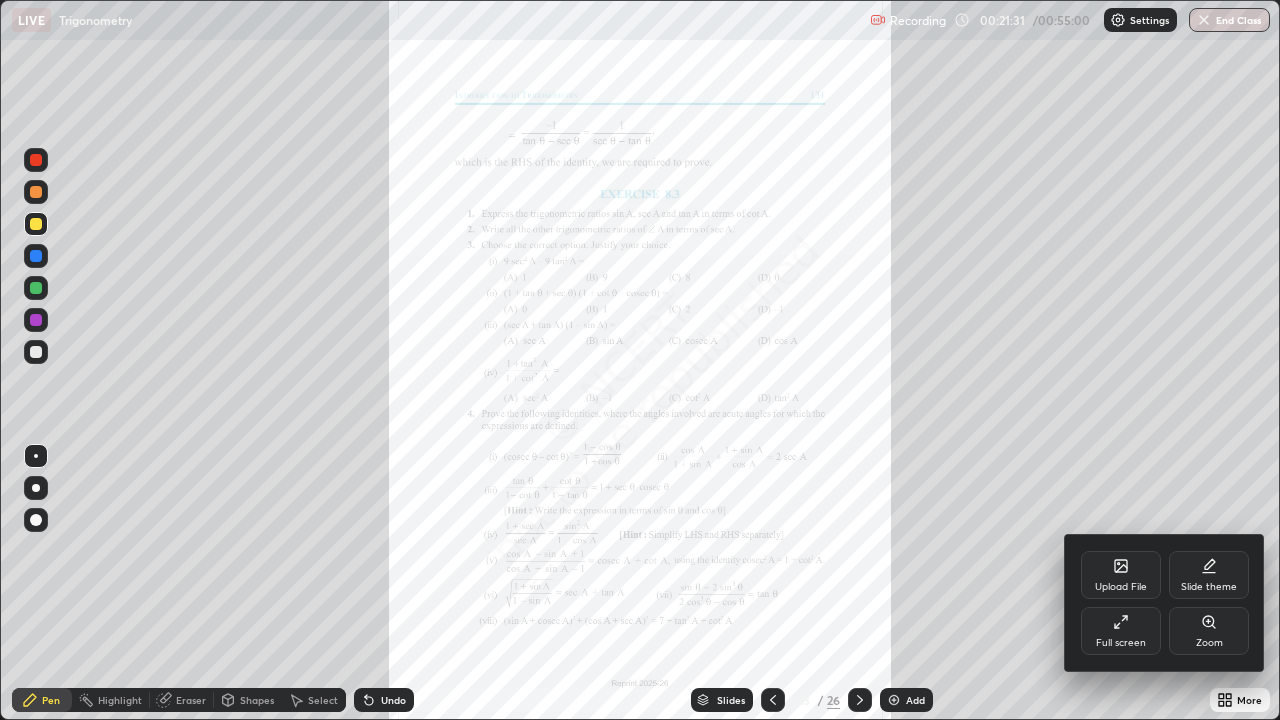 click on "Zoom" at bounding box center (1209, 631) 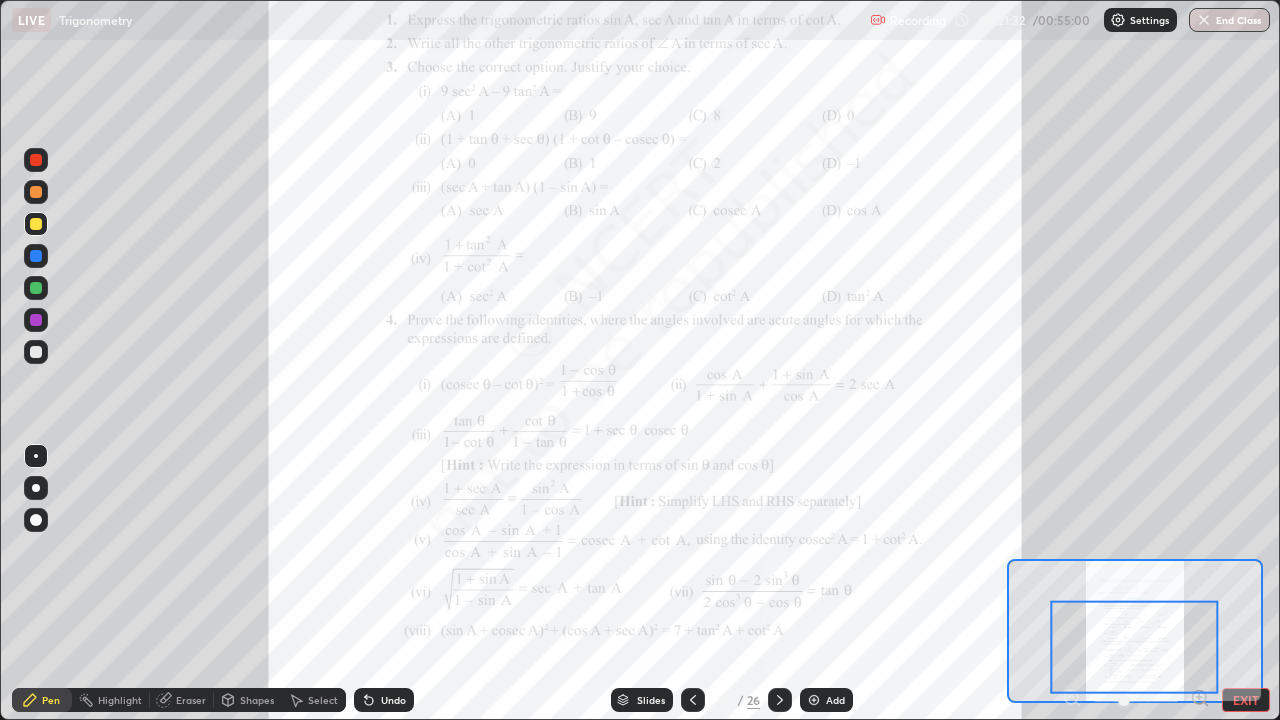 click 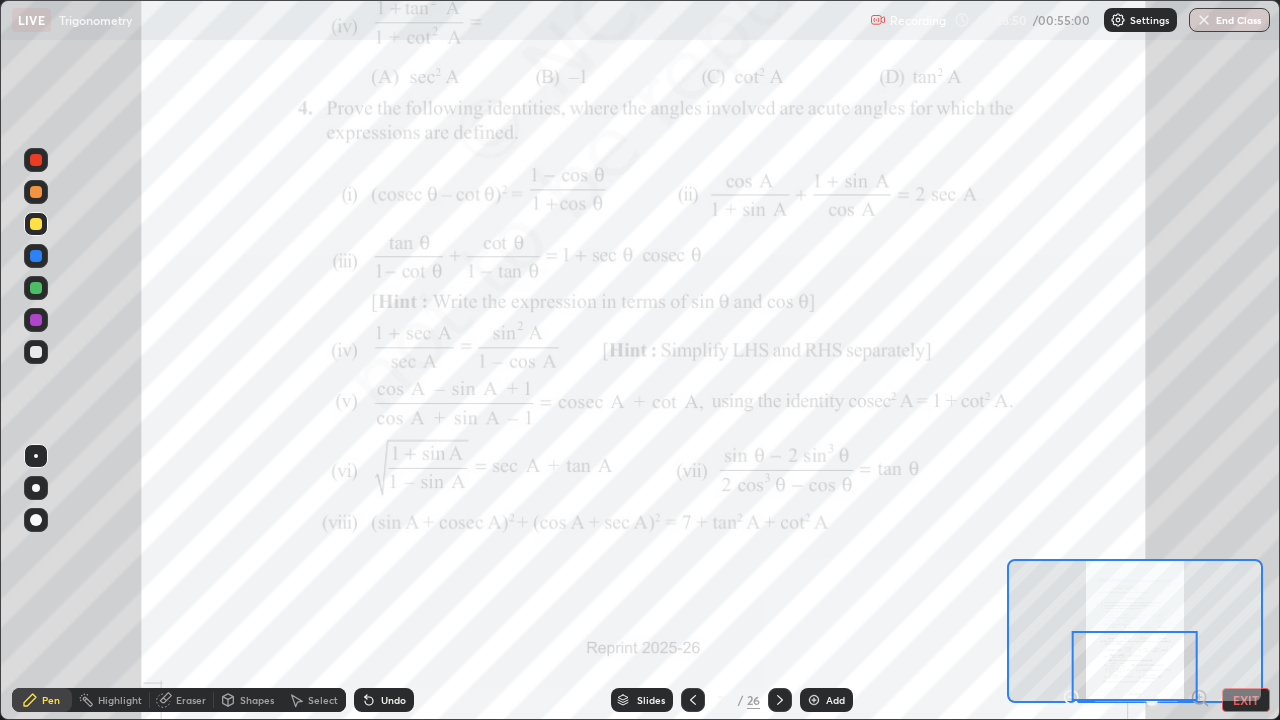 click on "Add" at bounding box center (826, 700) 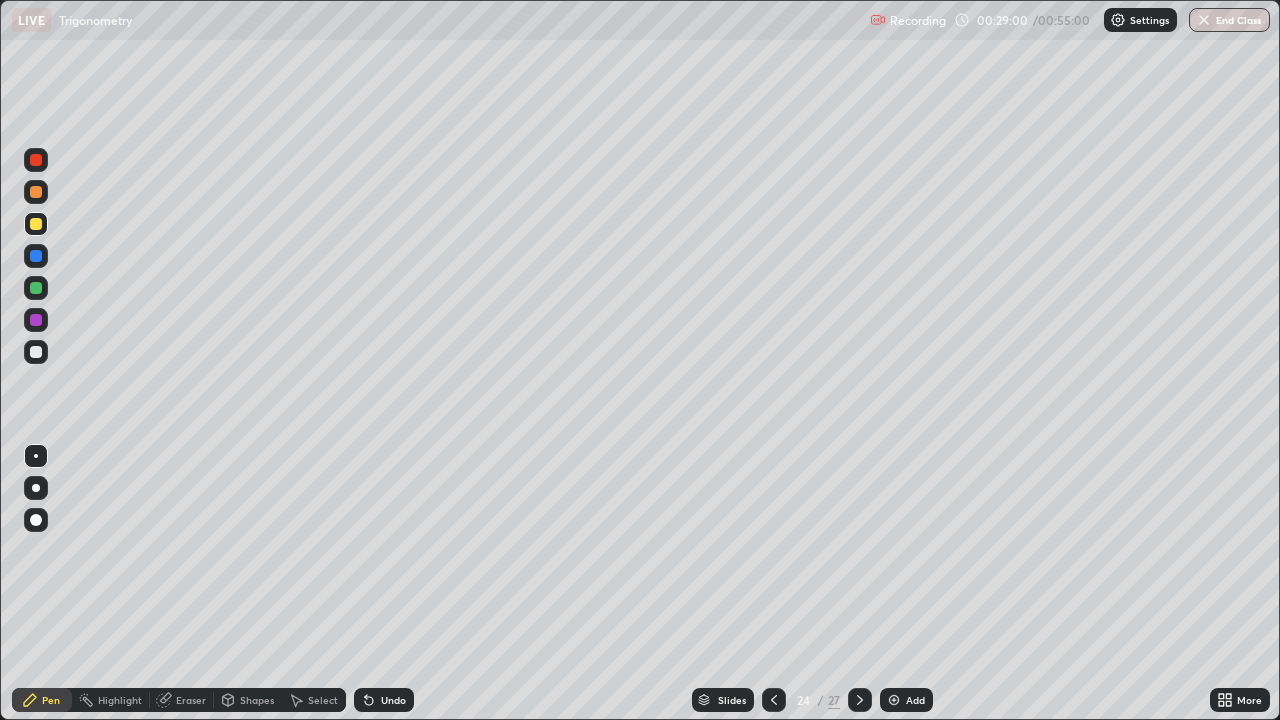 click at bounding box center [774, 700] 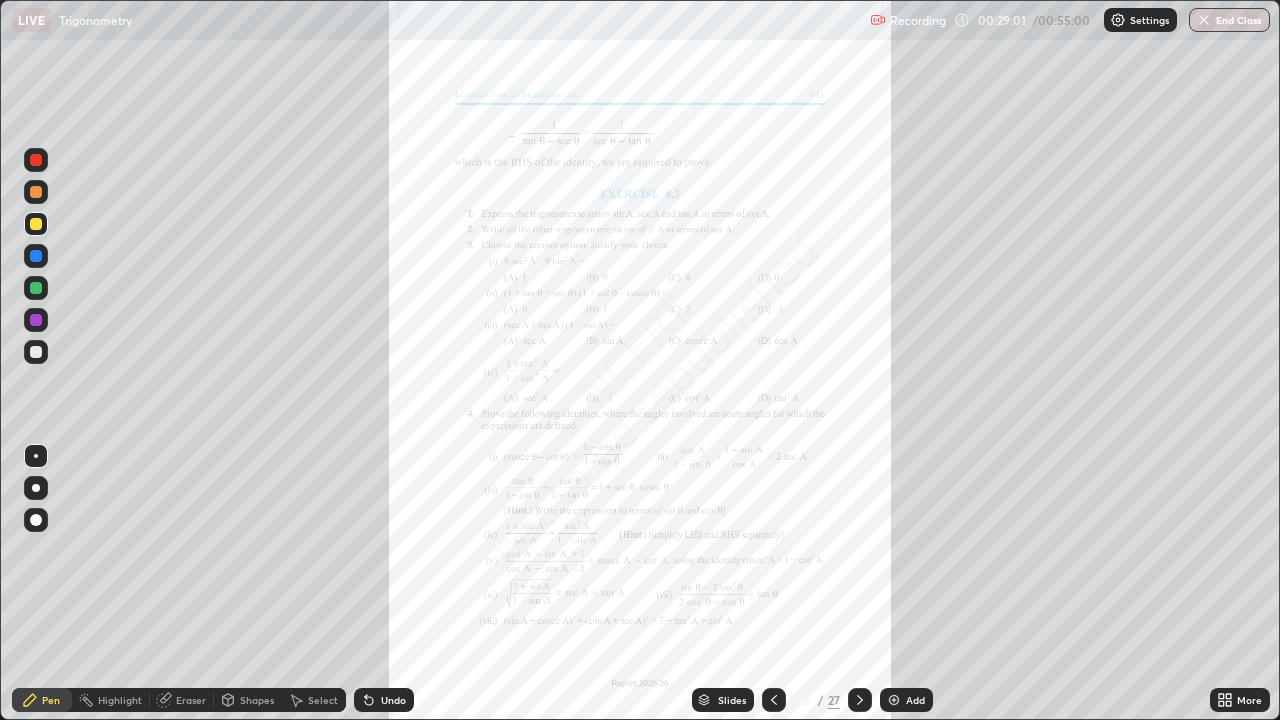 click 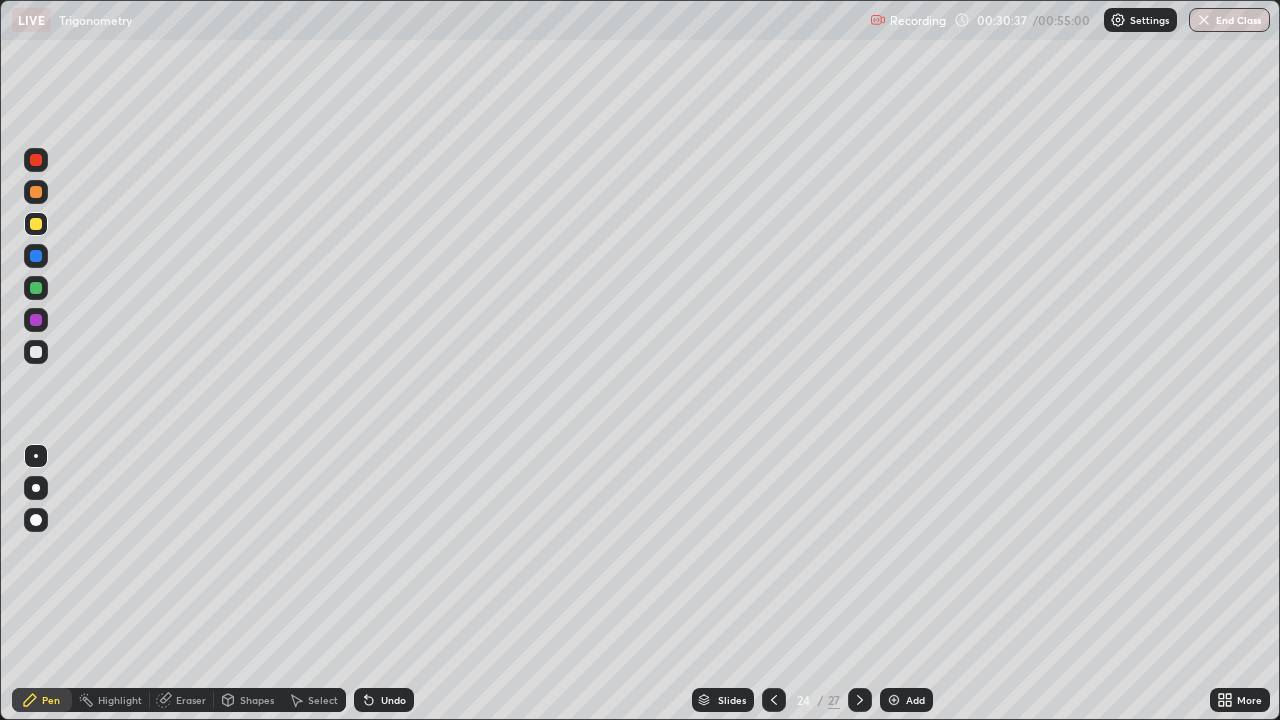 click on "Undo" at bounding box center [384, 700] 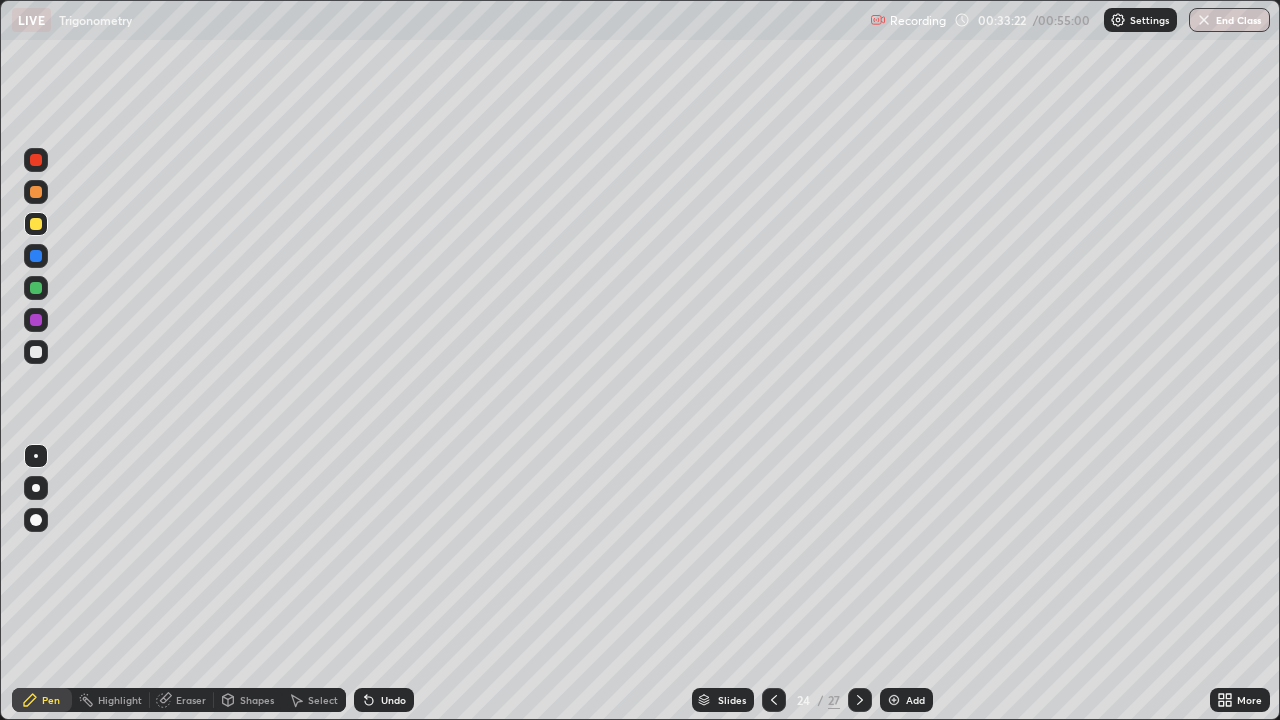 click 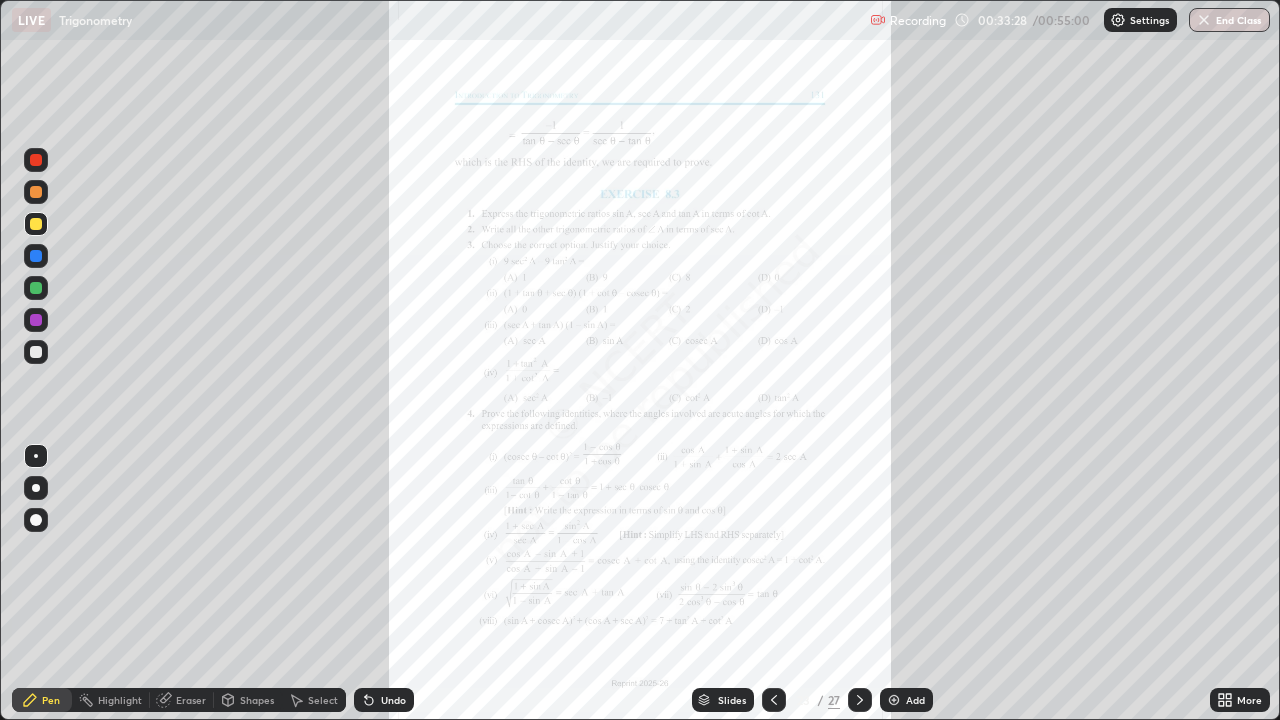 click on "More" at bounding box center (1240, 700) 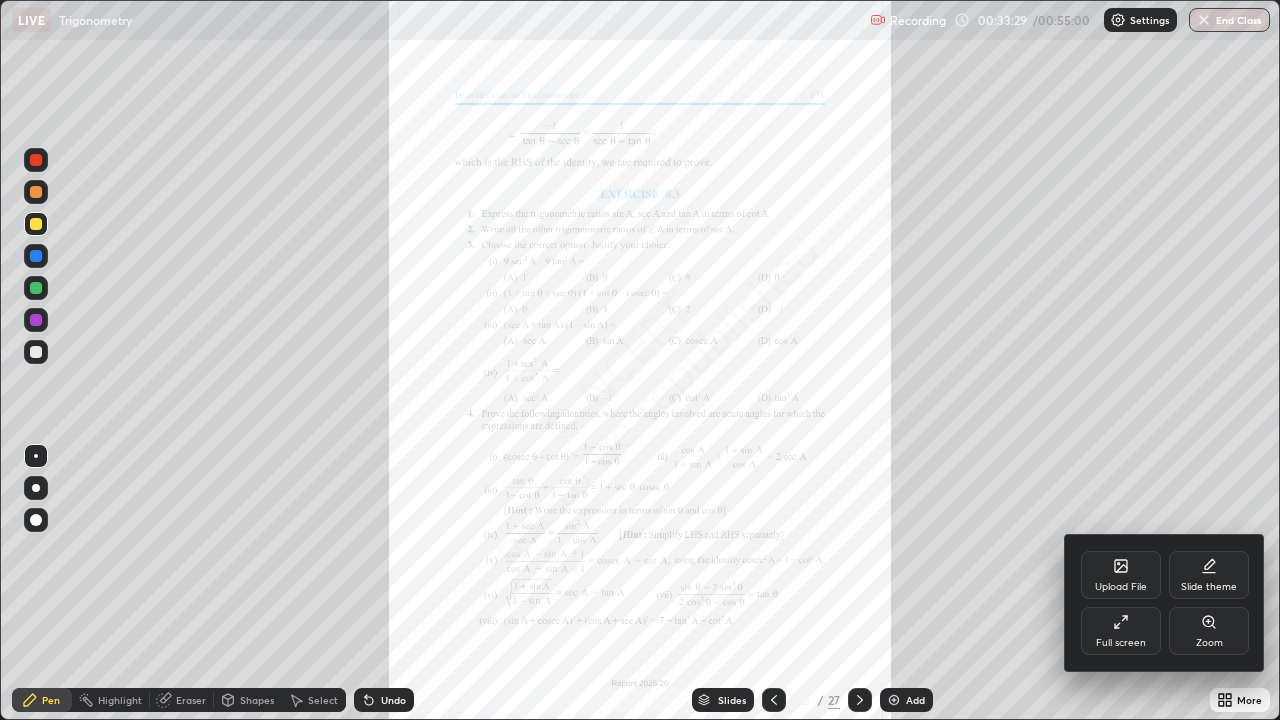 click on "Zoom" at bounding box center (1209, 643) 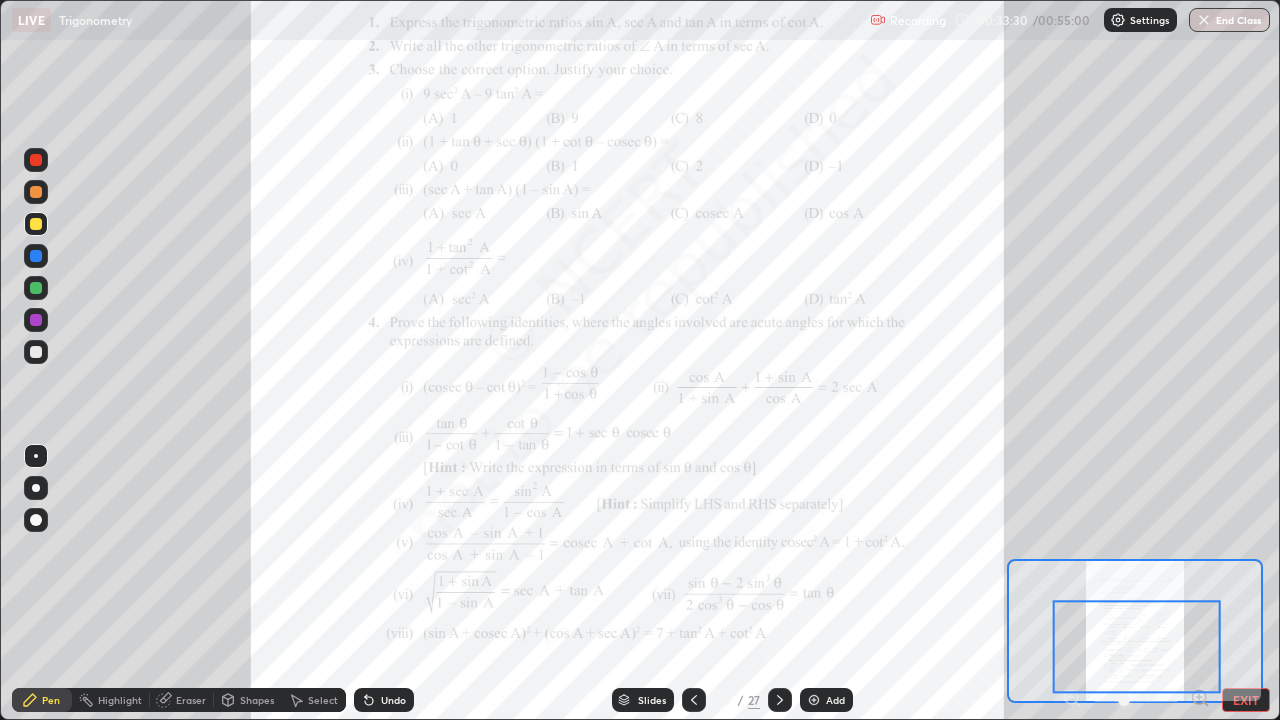 click 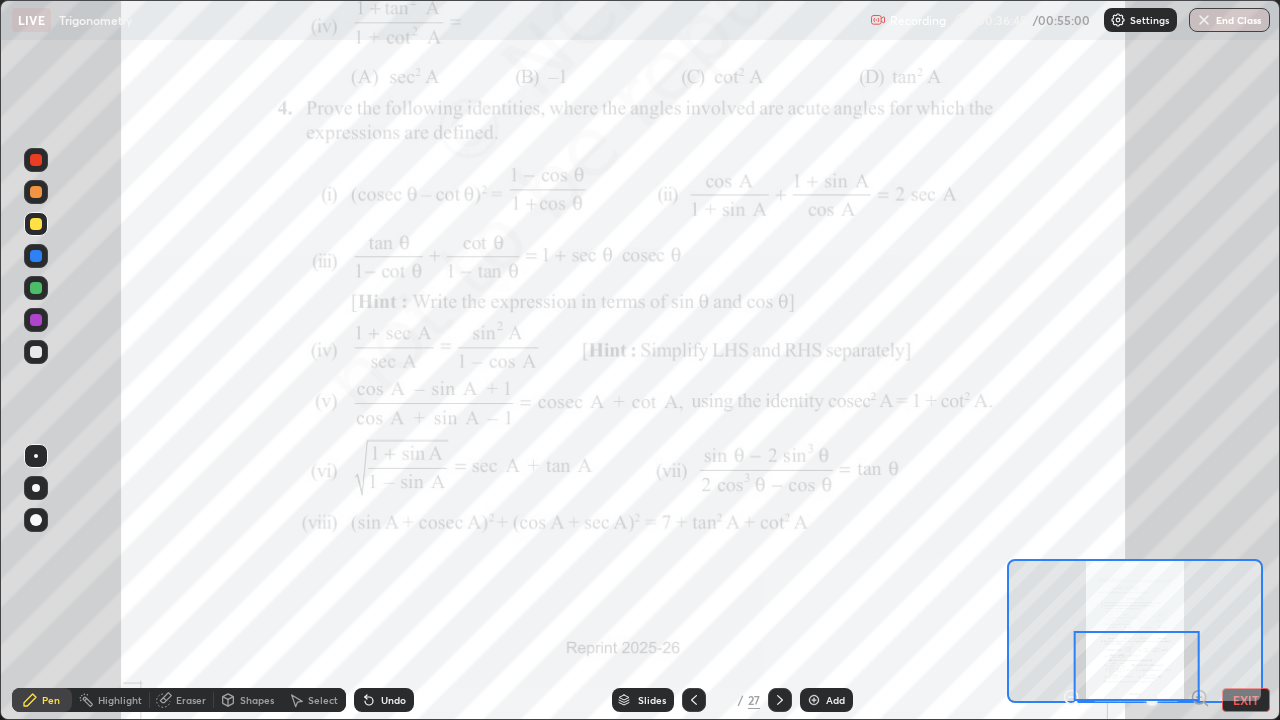 click on "Add" at bounding box center [826, 700] 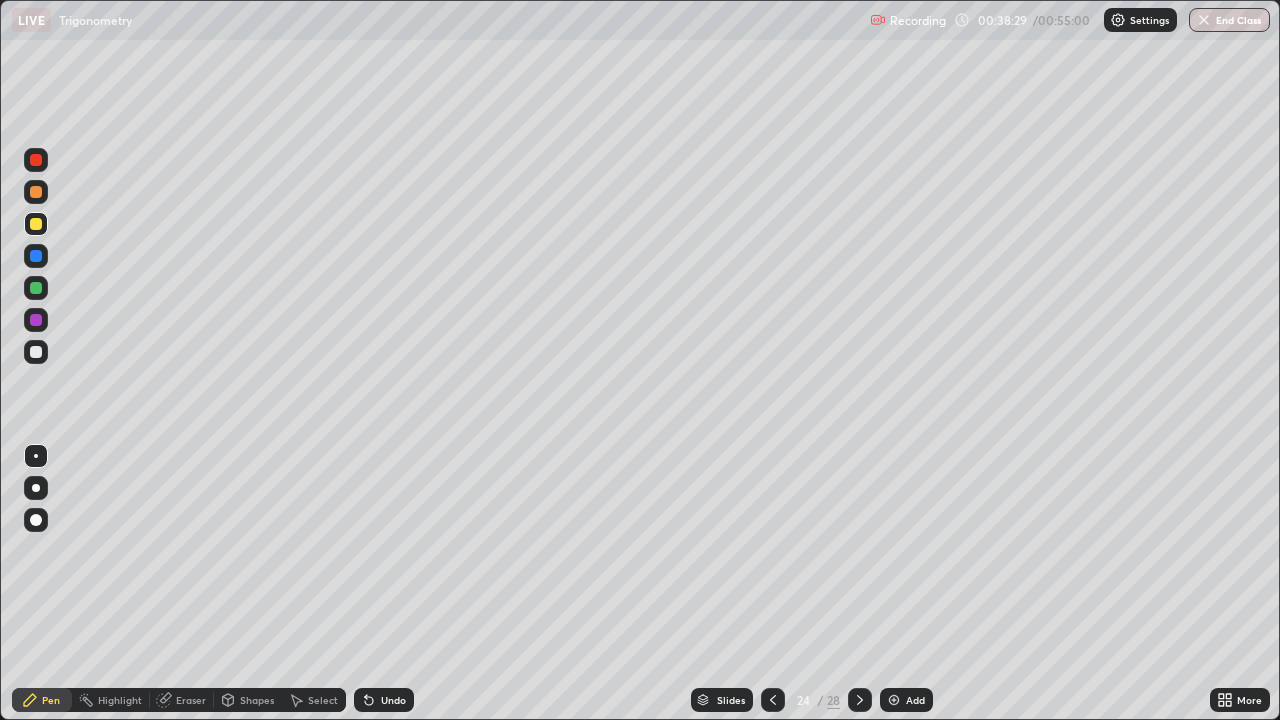 click 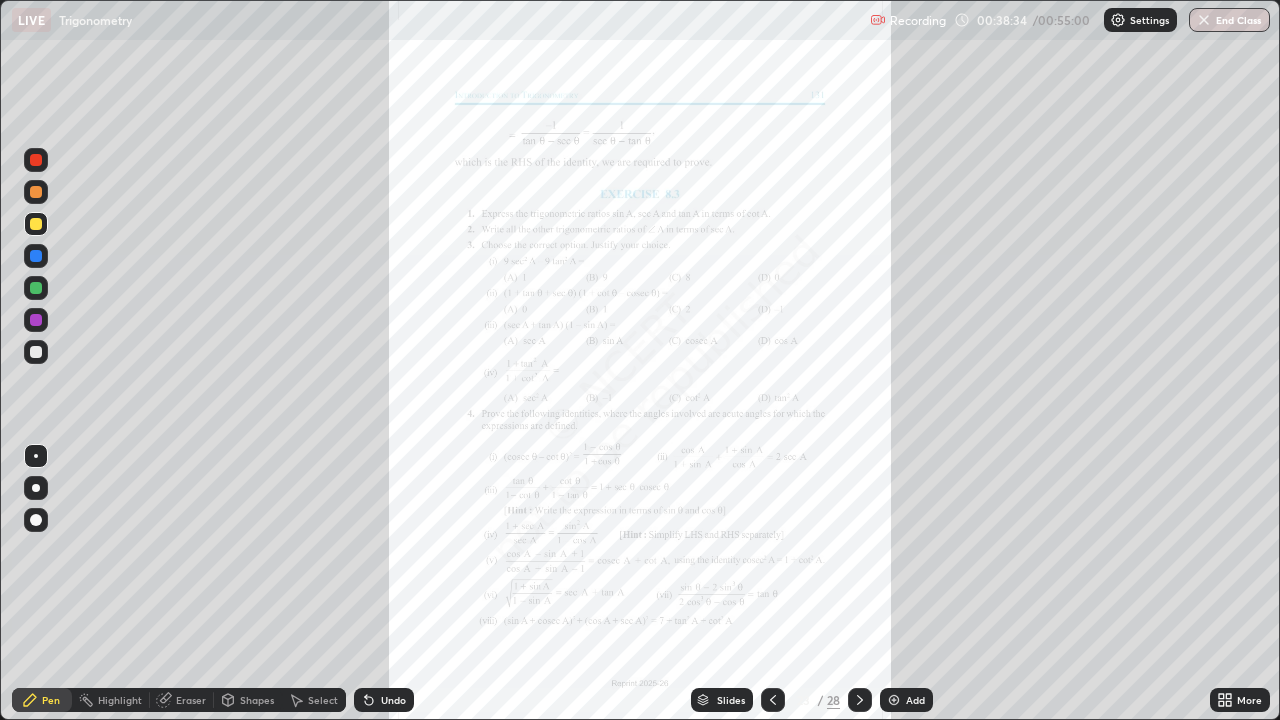 click 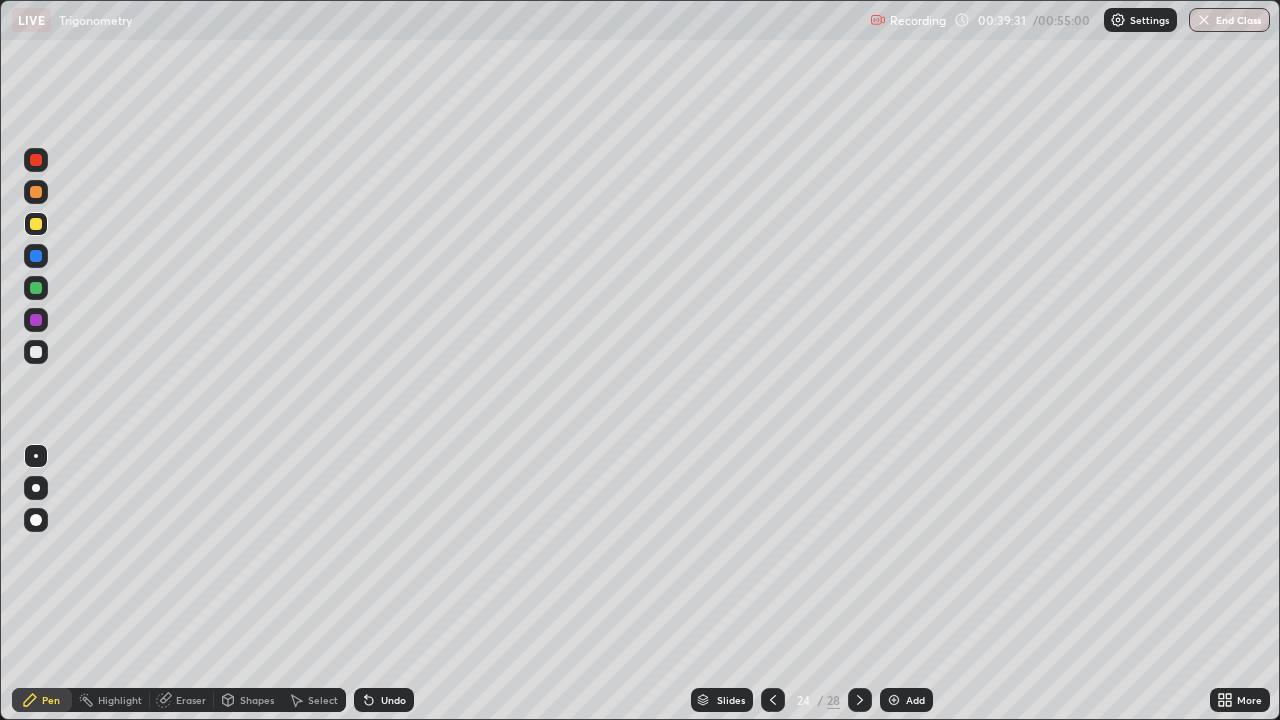 click 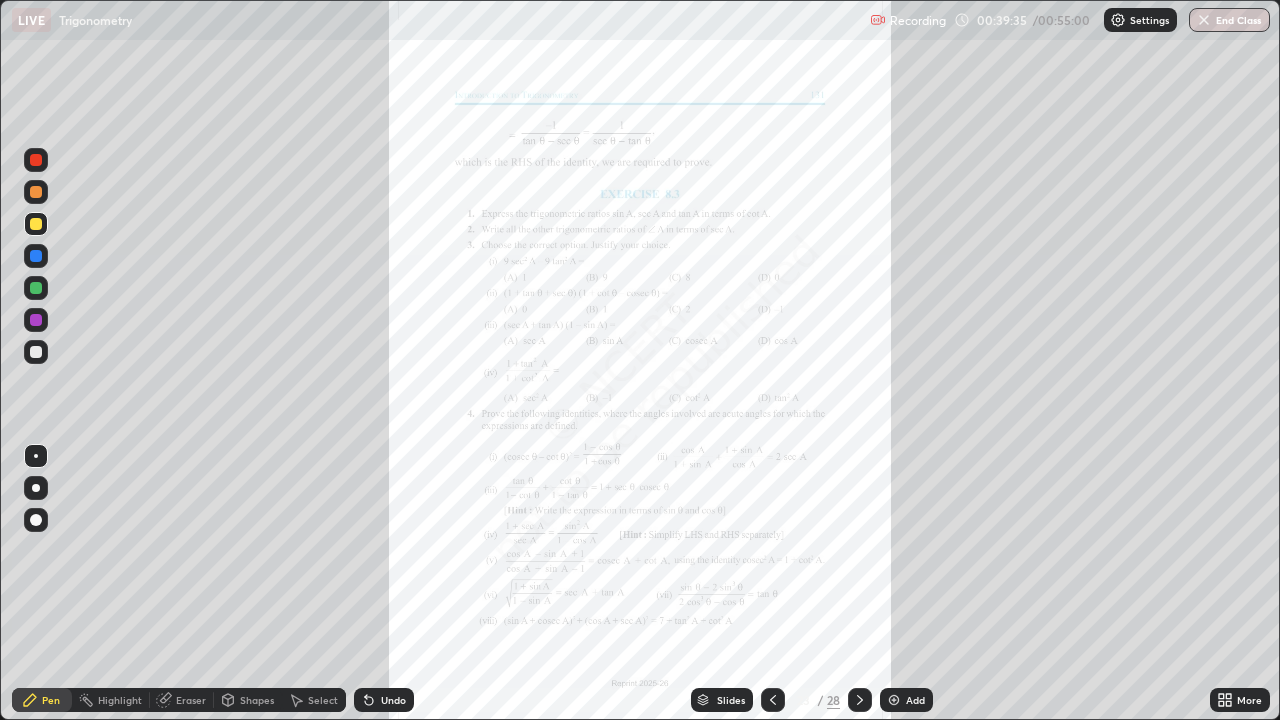 click on "More" at bounding box center [1240, 700] 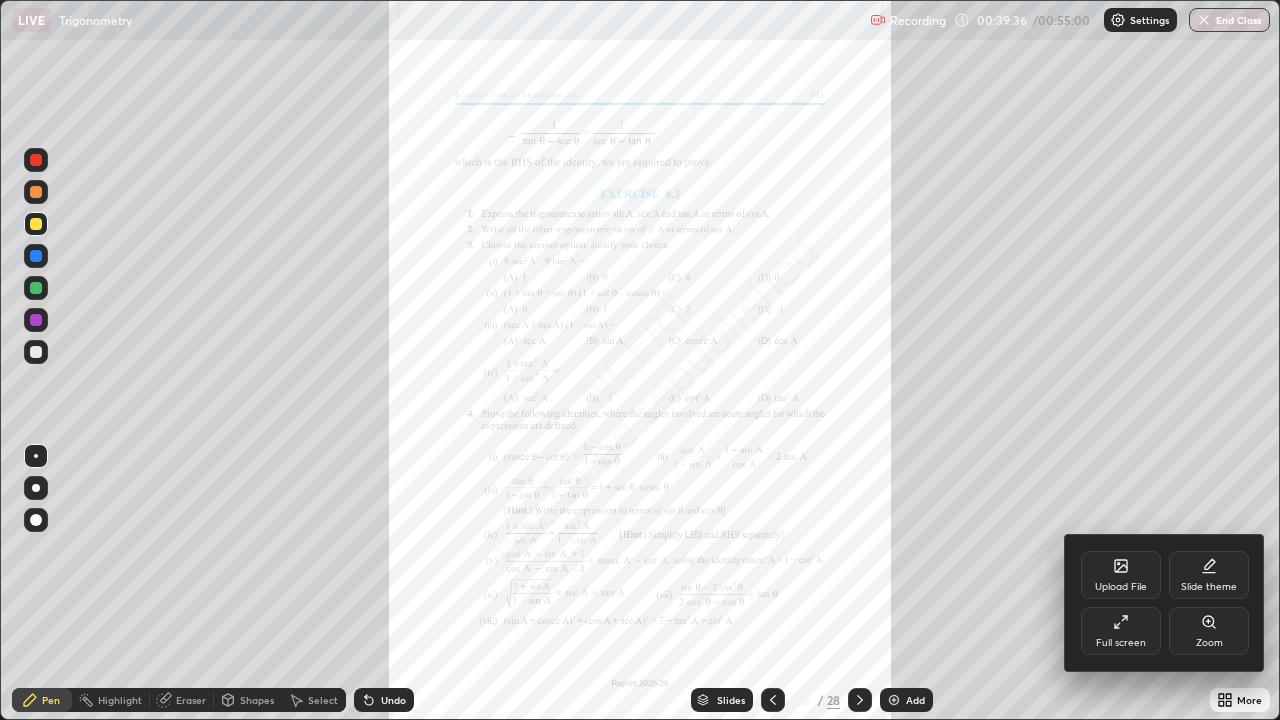 click 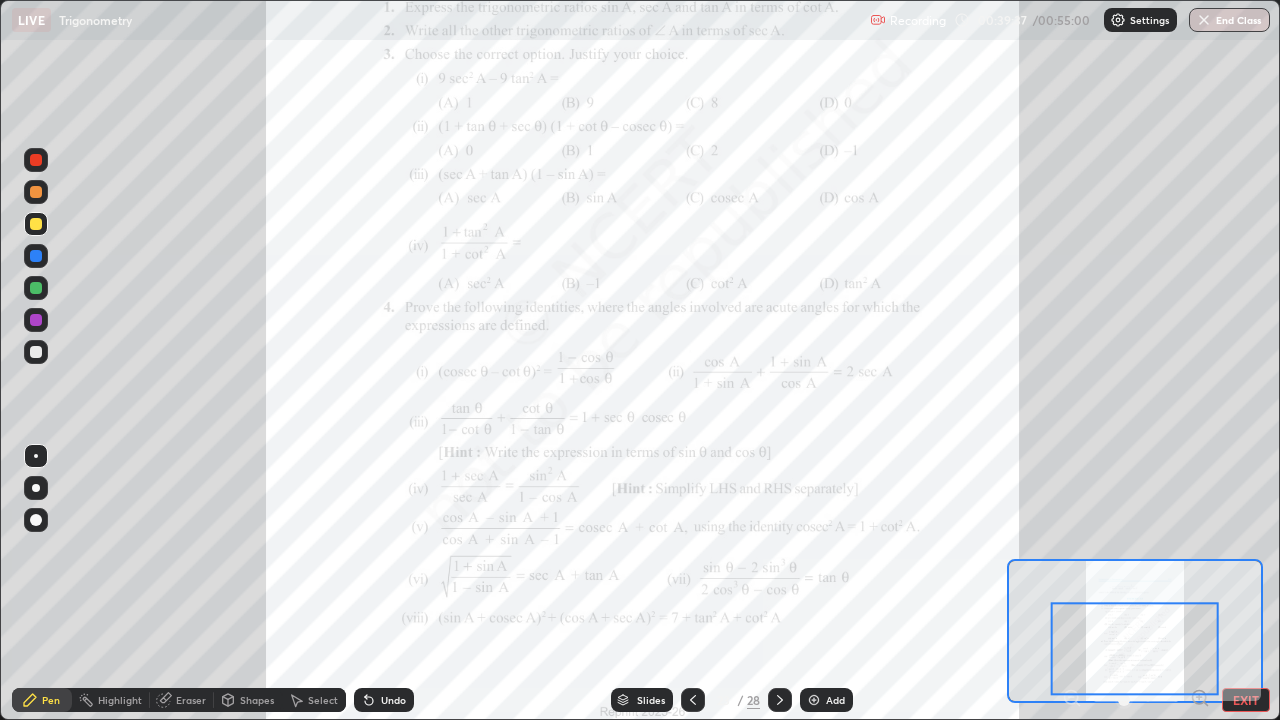 click 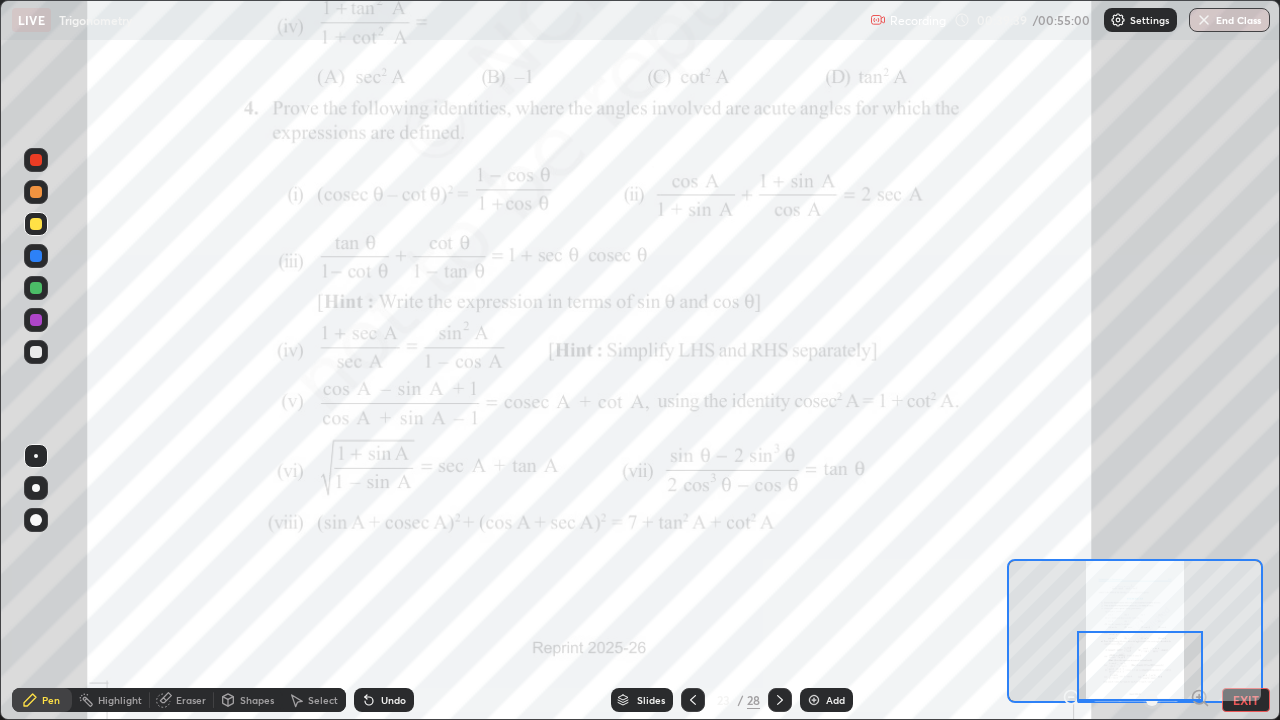 click 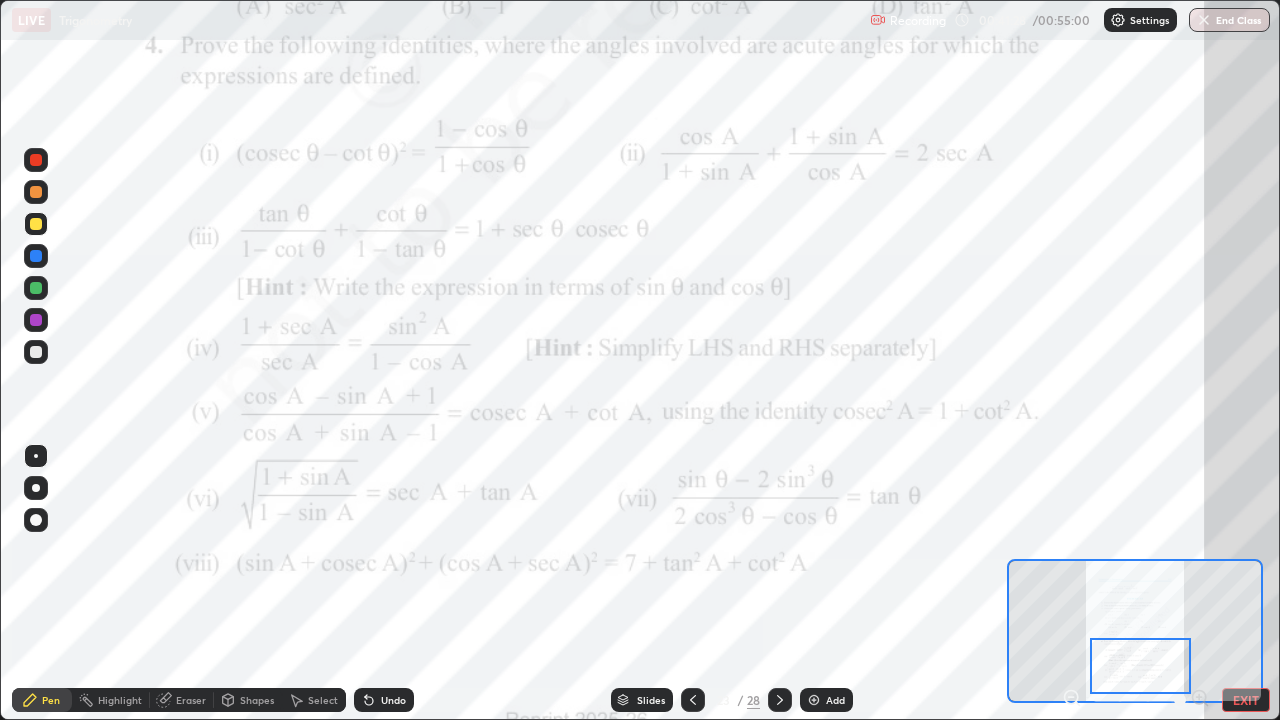 click at bounding box center (814, 700) 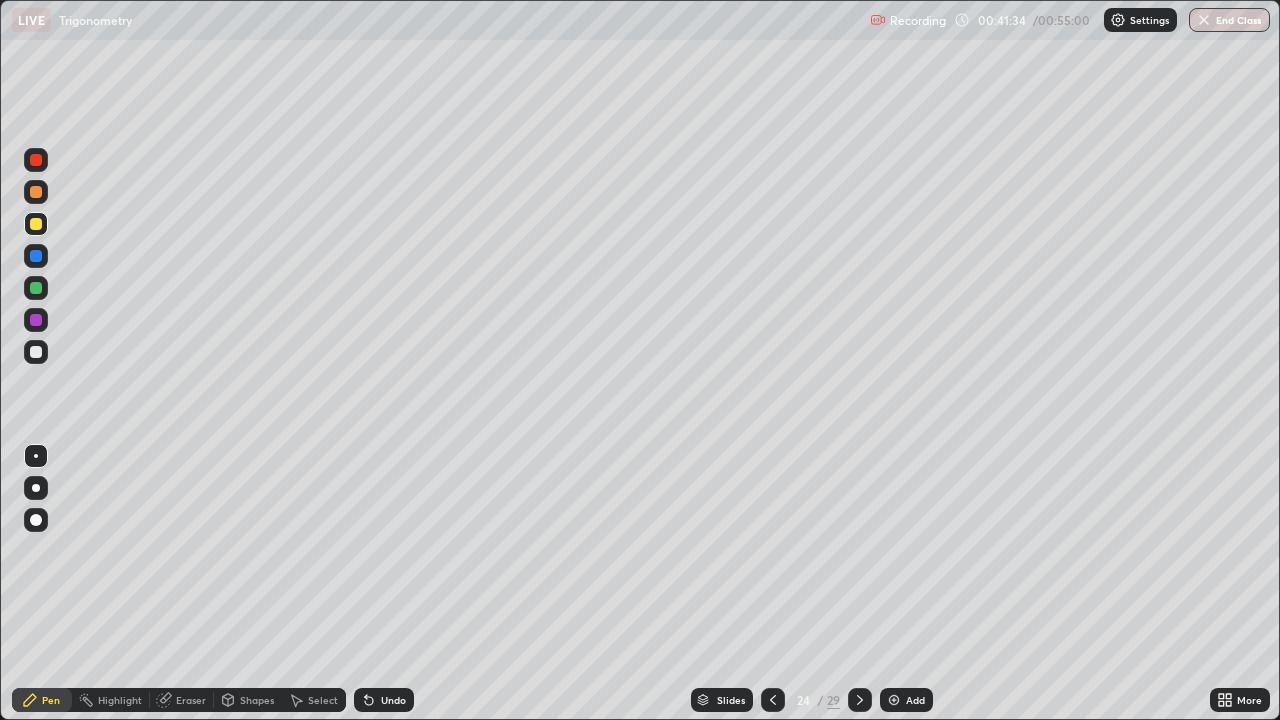 click 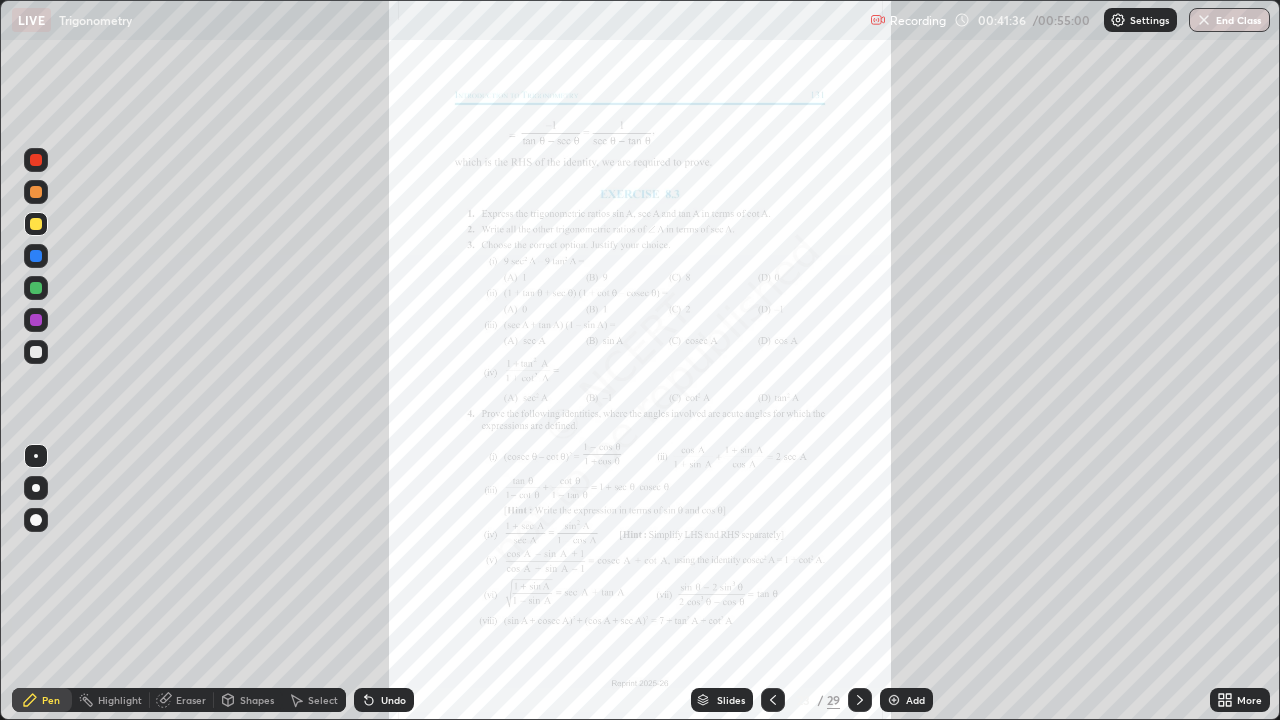 click at bounding box center [860, 700] 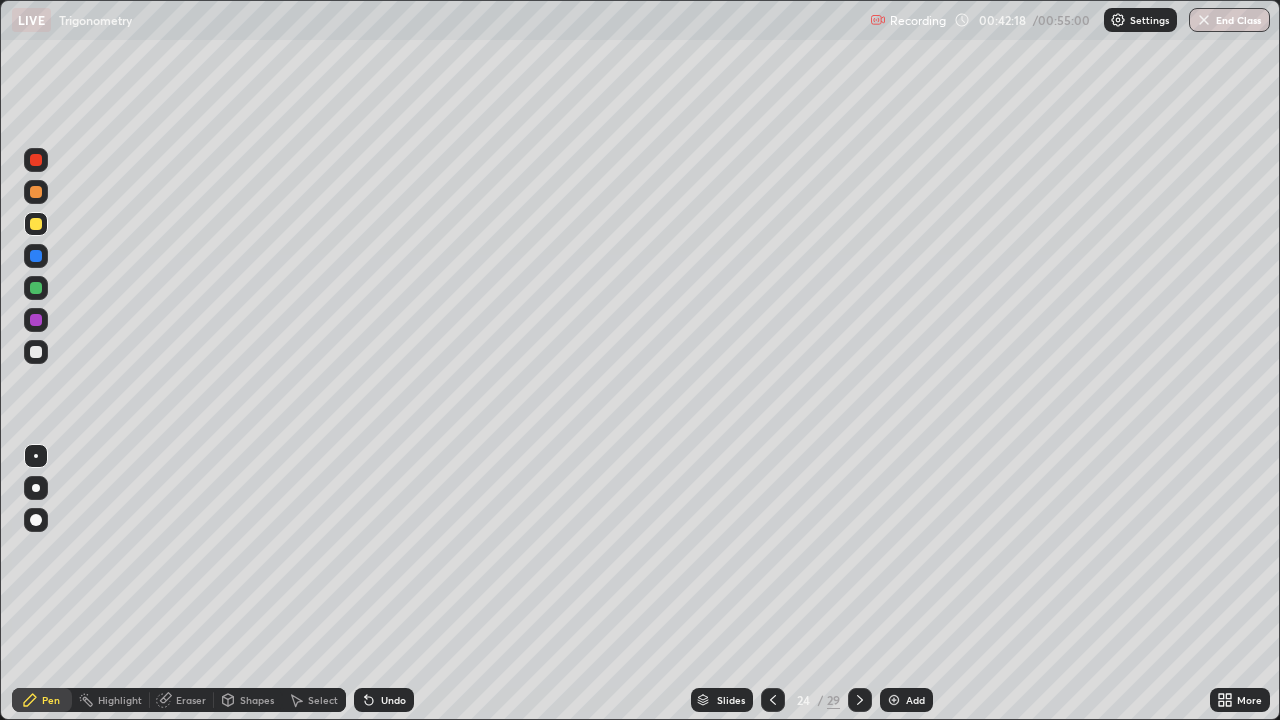 click on "Undo" at bounding box center (384, 700) 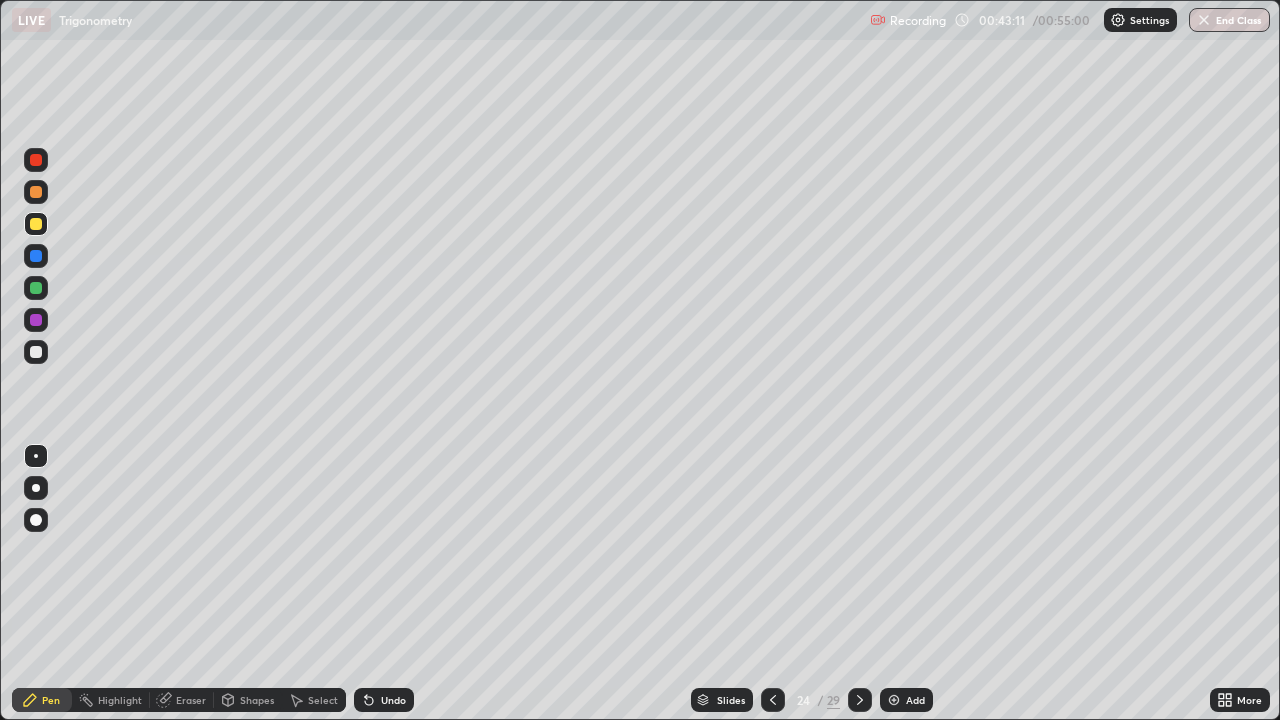 click on "Shapes" at bounding box center [257, 700] 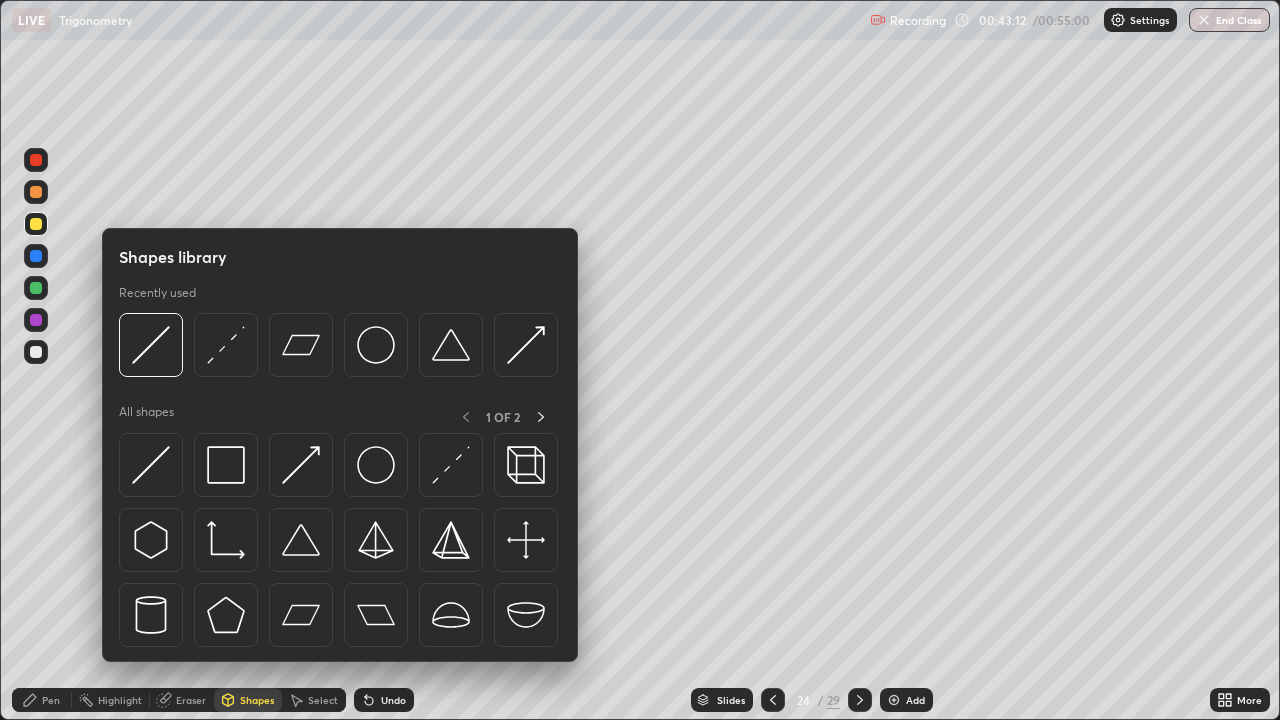 click on "Select" at bounding box center (323, 700) 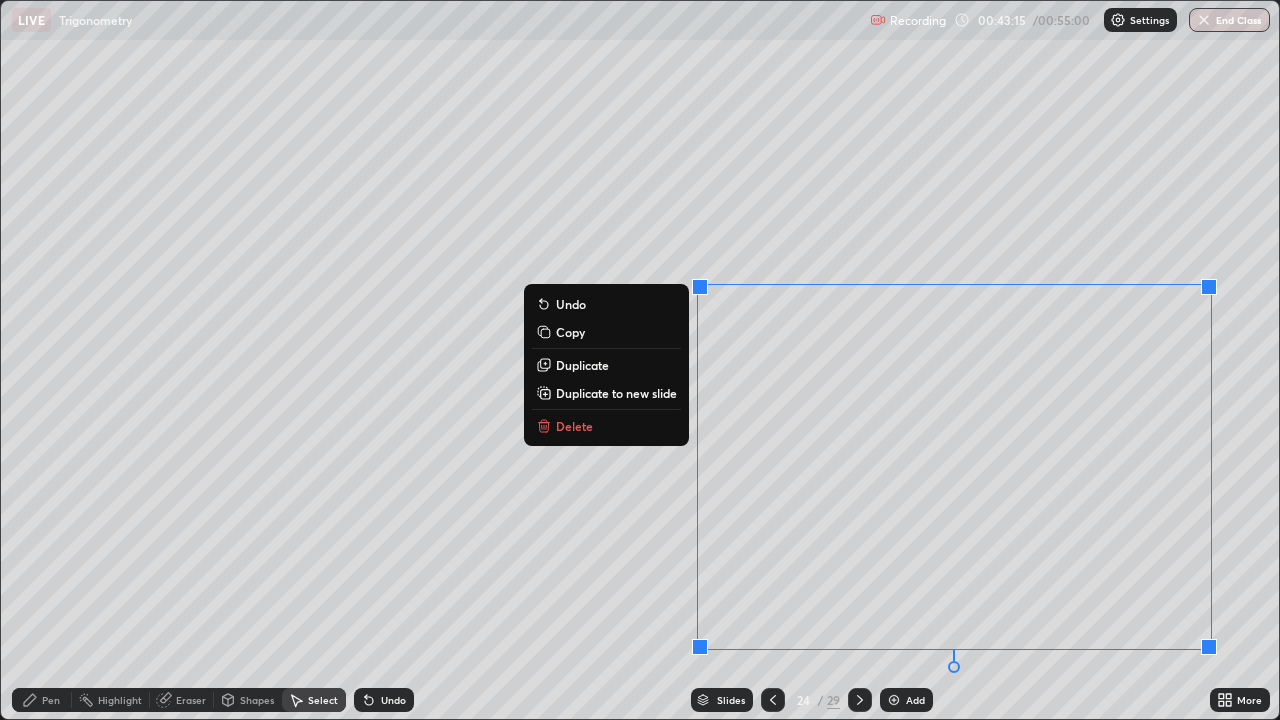 click on "Duplicate to new slide" at bounding box center (616, 393) 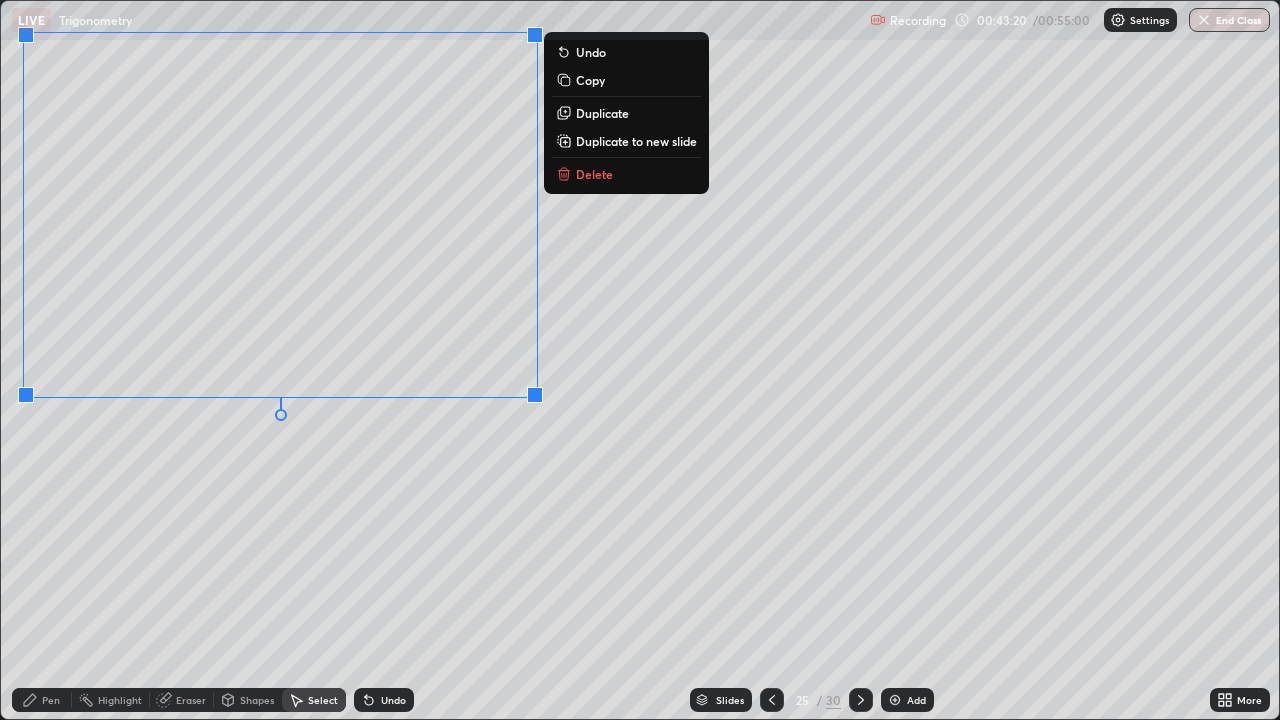 click on "0 ° Undo Copy Duplicate Duplicate to new slide Delete" at bounding box center [640, 360] 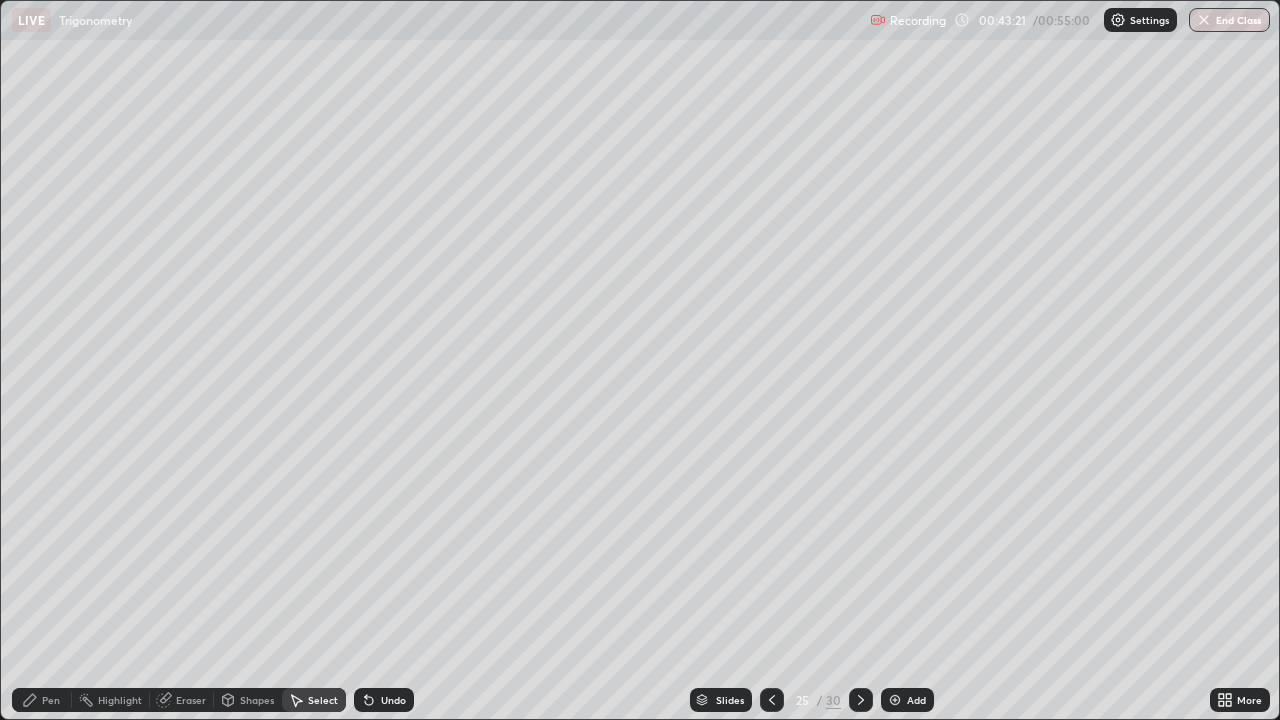 click on "Pen" at bounding box center (42, 700) 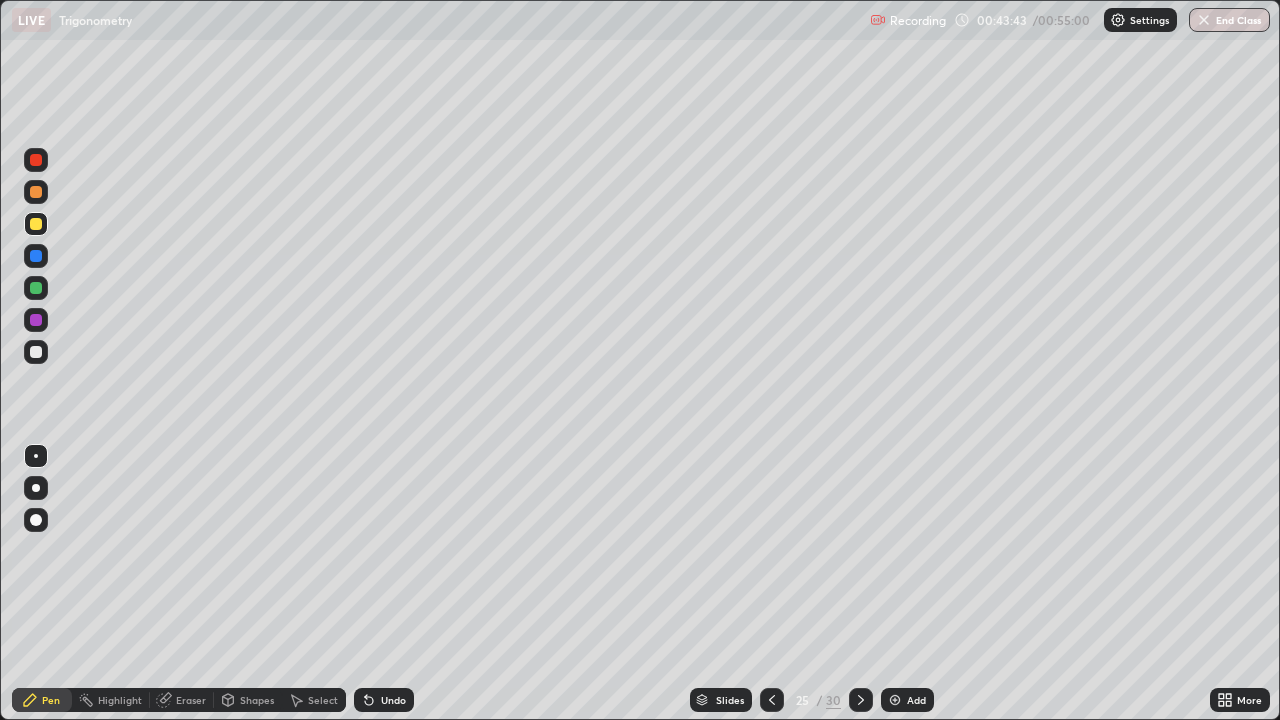 click on "Undo" at bounding box center [393, 700] 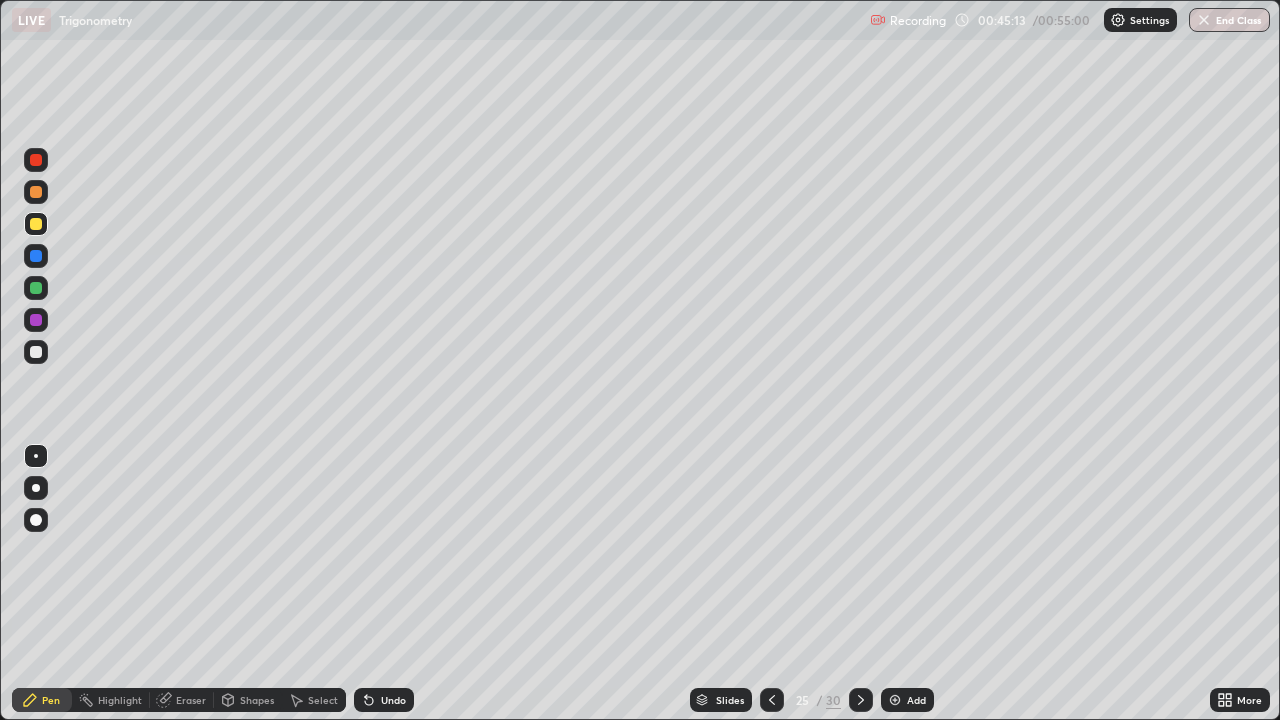 click on "Add" at bounding box center (907, 700) 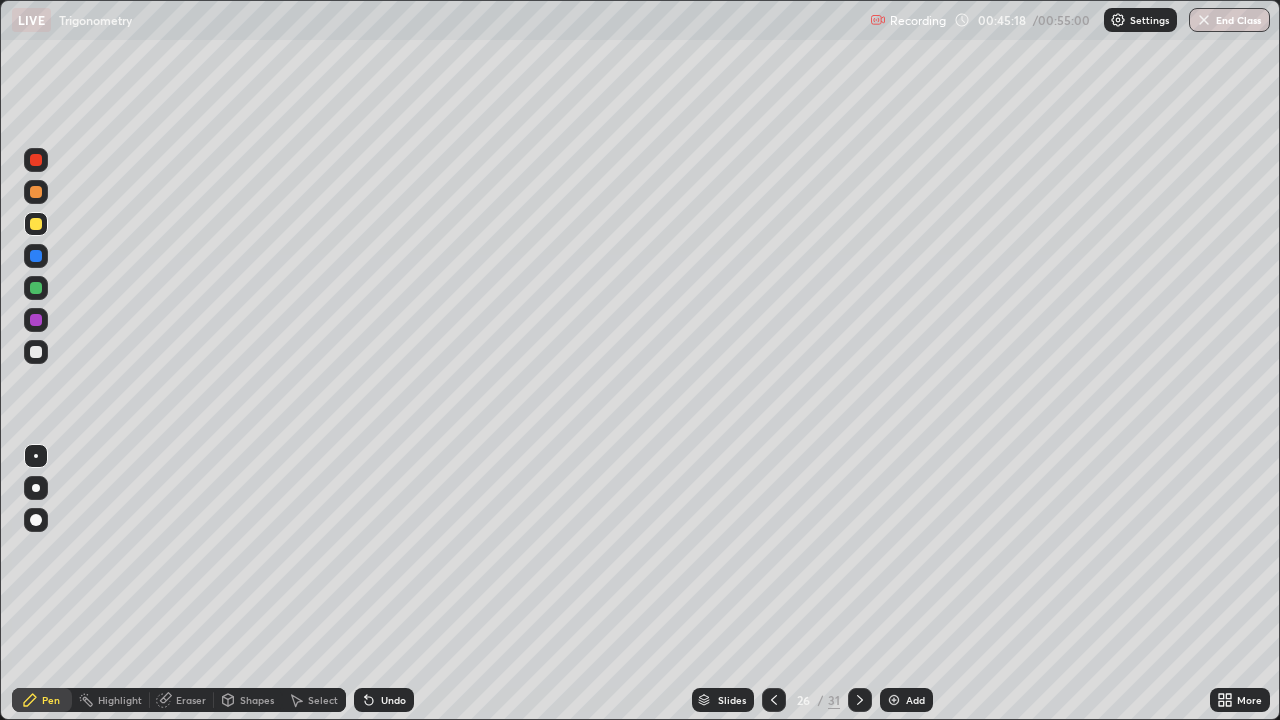 click at bounding box center [774, 700] 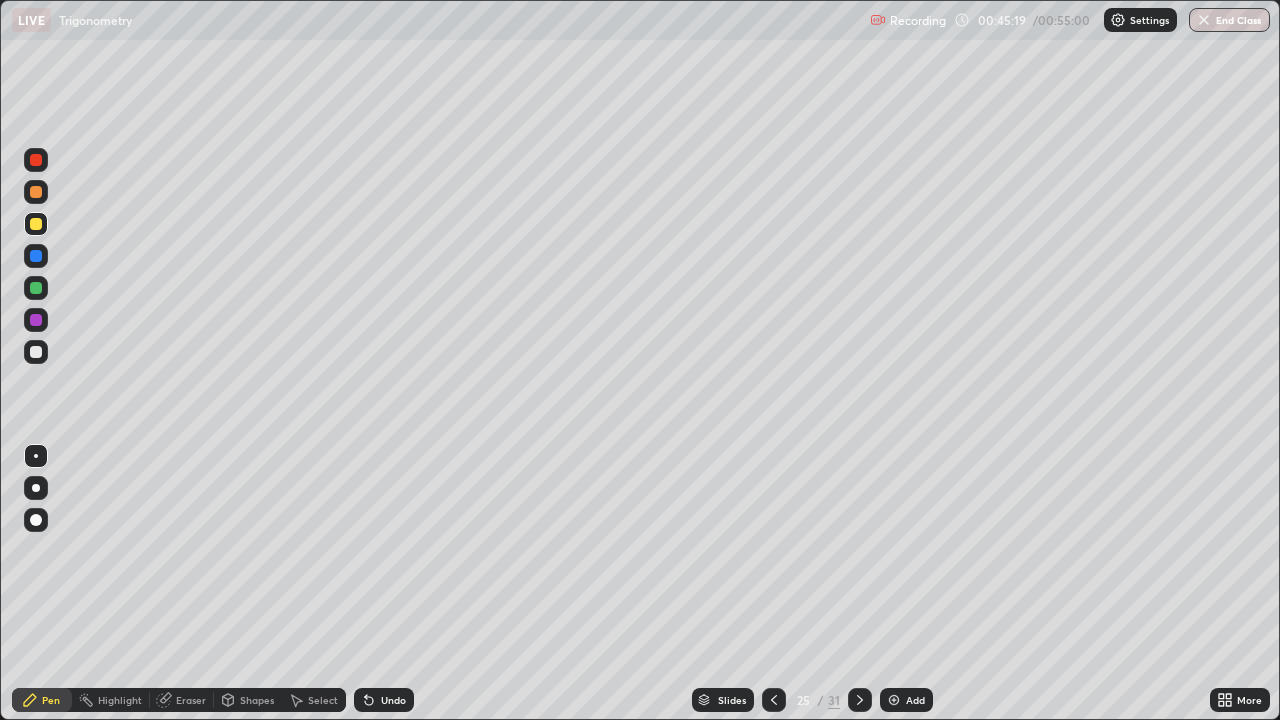 click 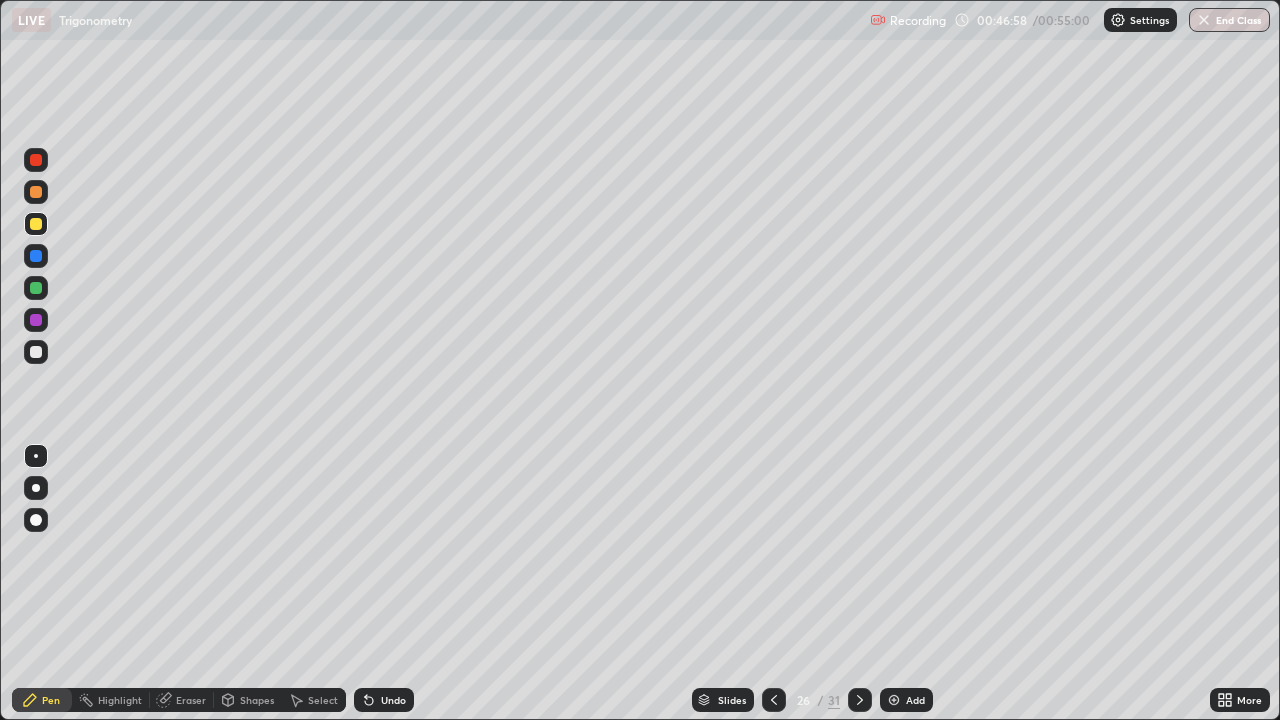 click 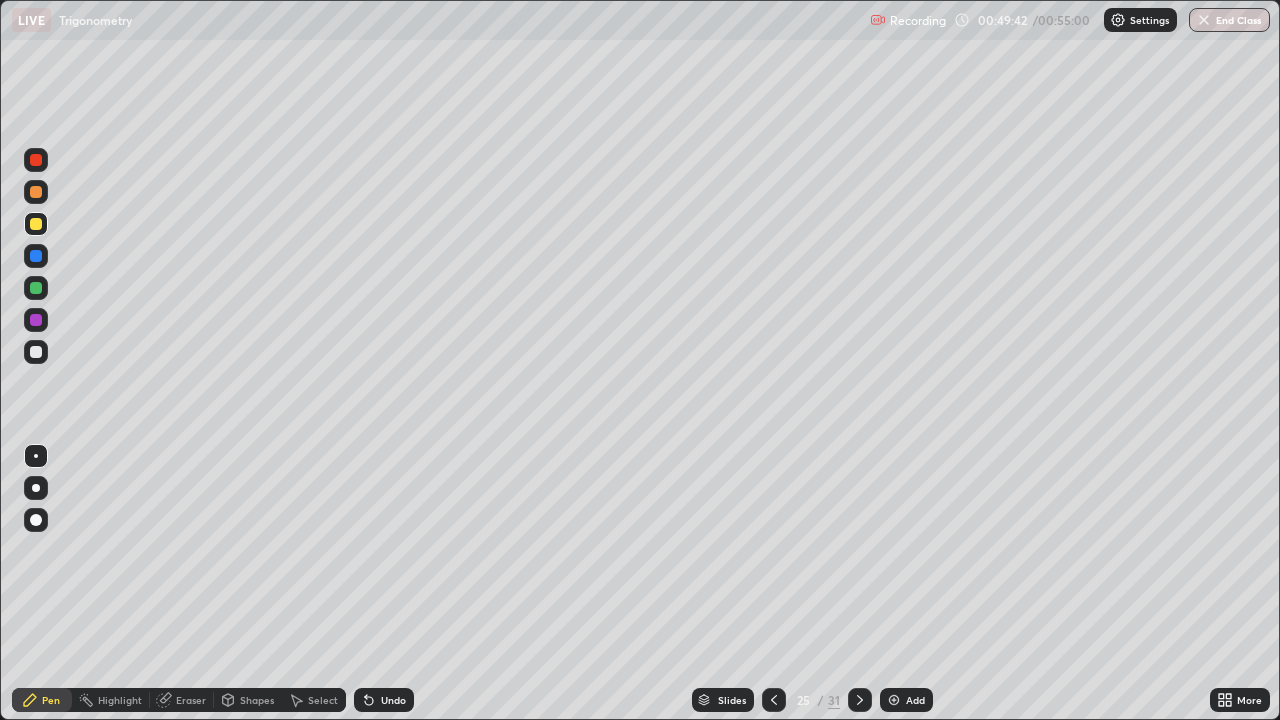 click 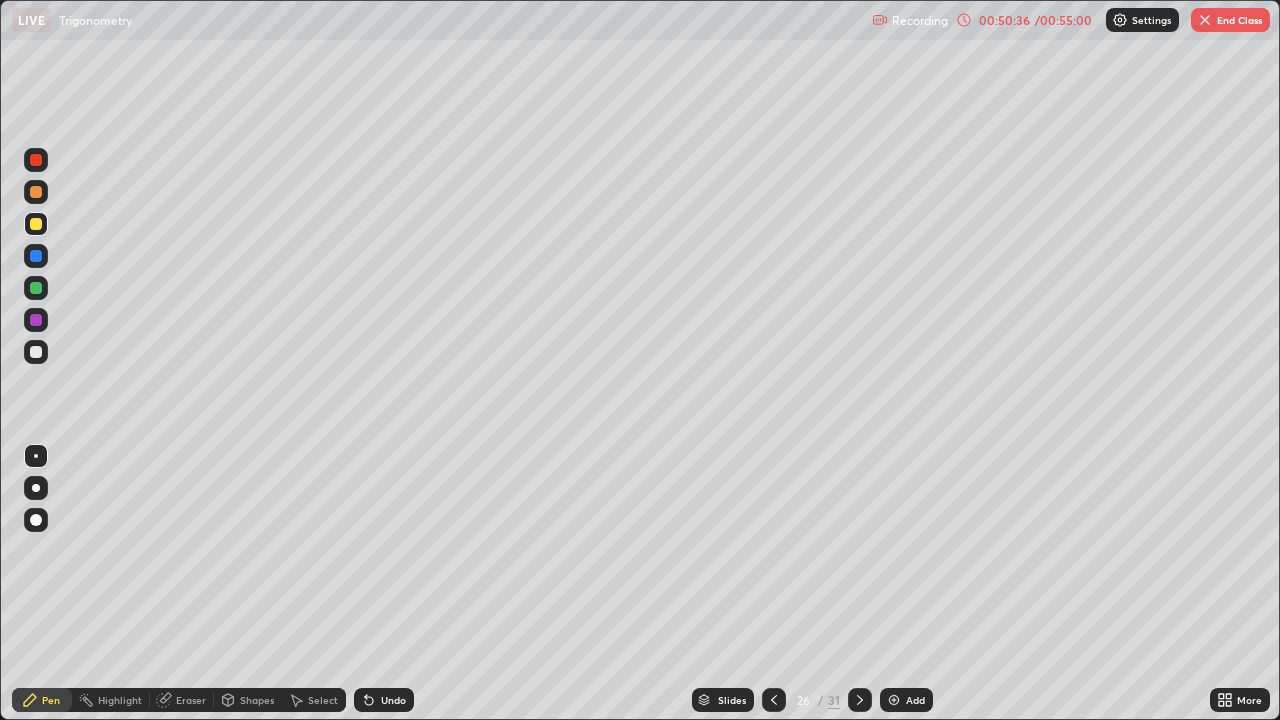 click on "End Class" at bounding box center [1230, 20] 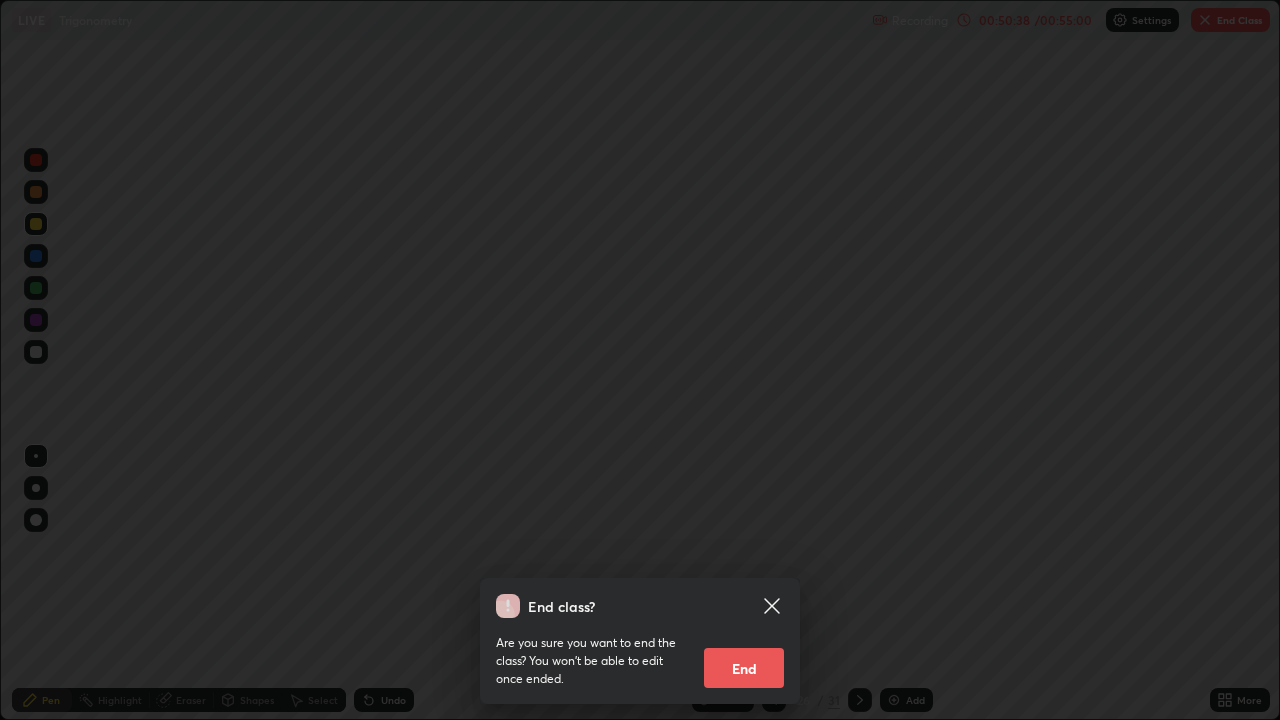 click on "End" at bounding box center (744, 668) 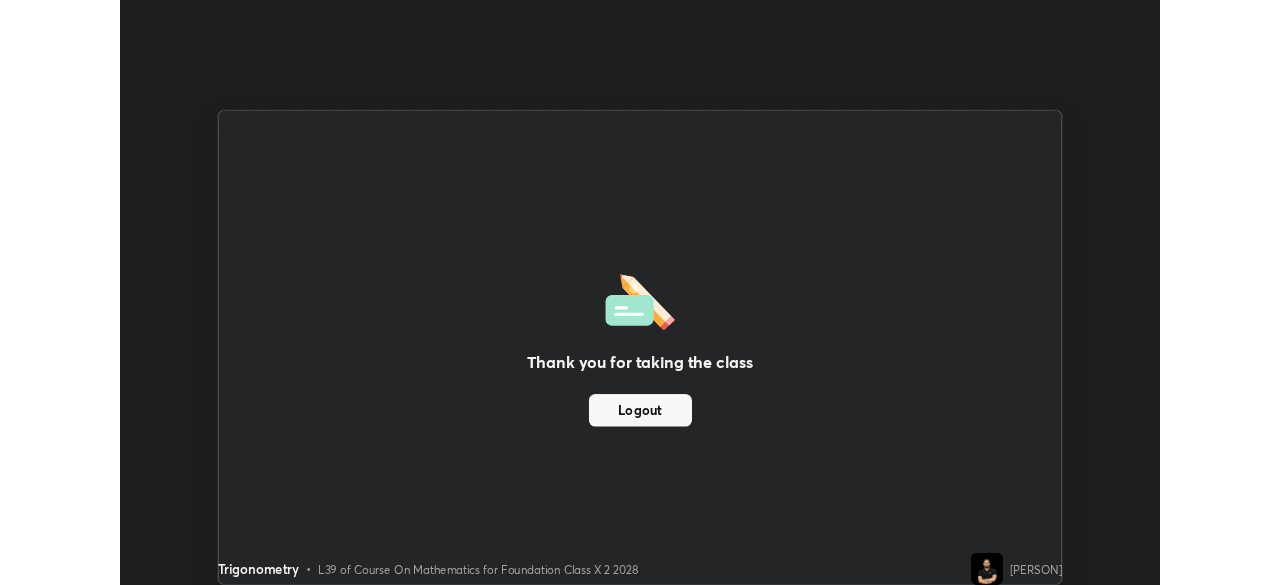 scroll, scrollTop: 585, scrollLeft: 1280, axis: both 